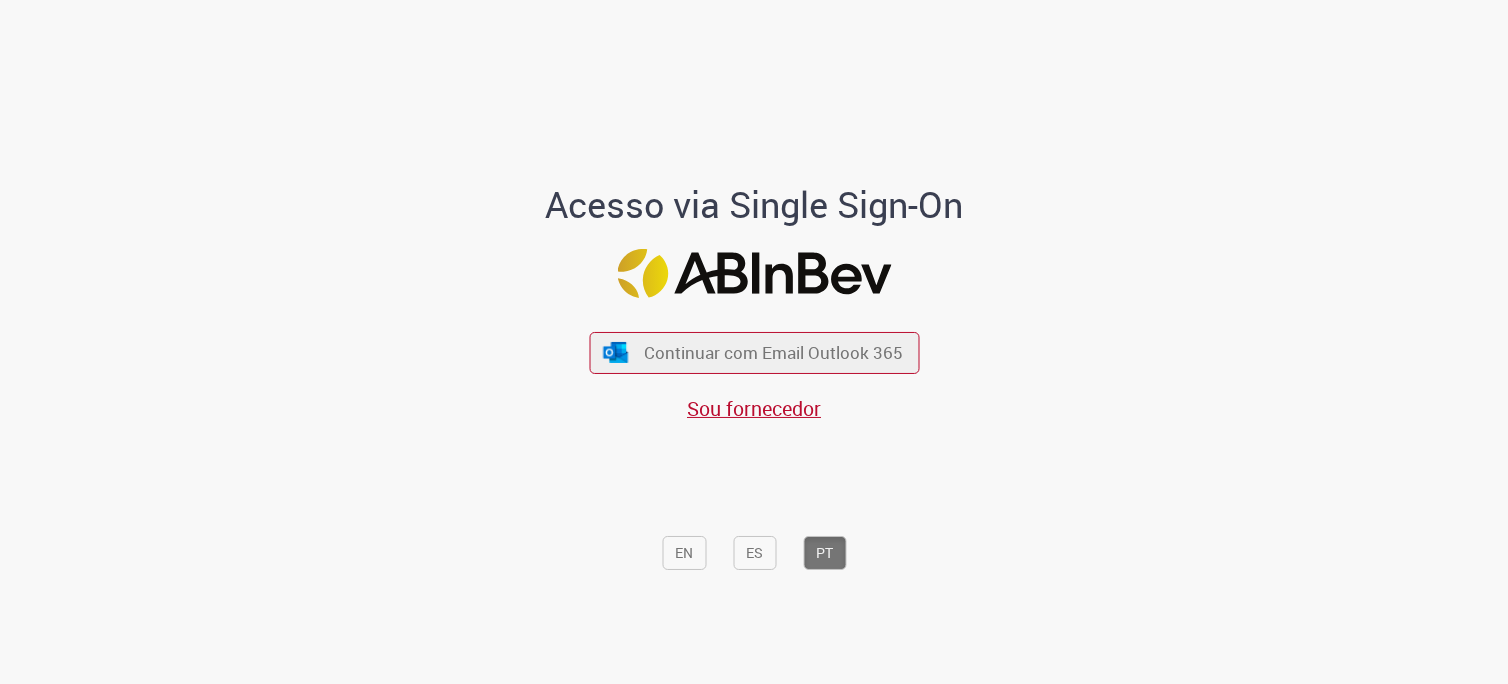 scroll, scrollTop: 0, scrollLeft: 0, axis: both 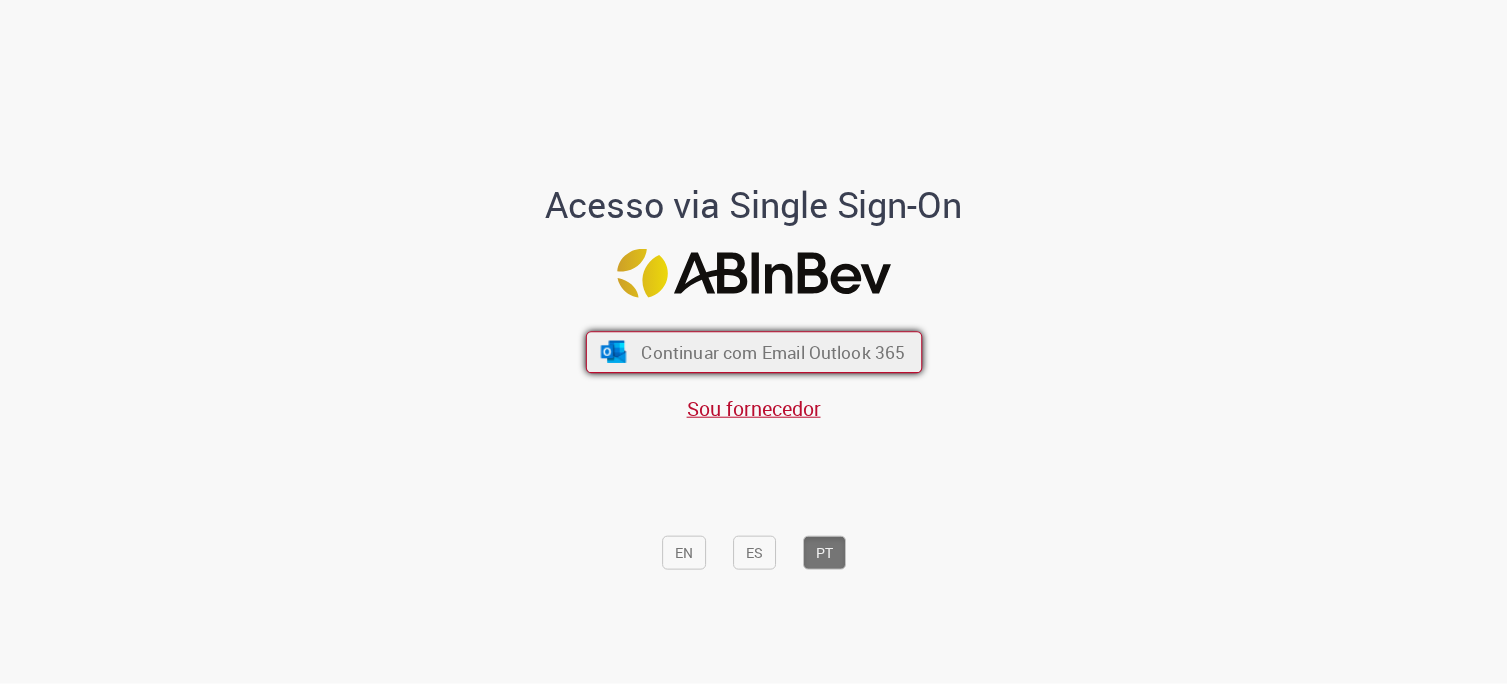 click on "Continuar com Email Outlook 365" at bounding box center [773, 352] 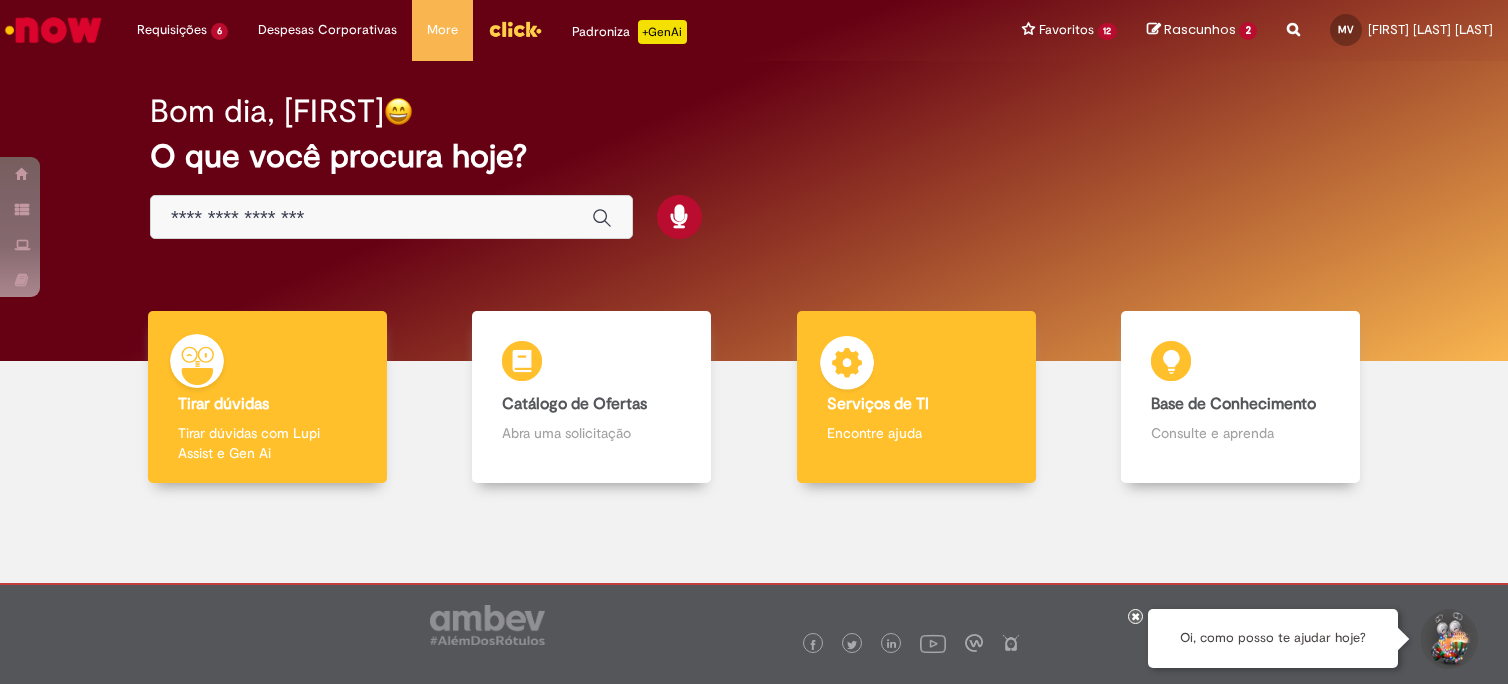 scroll, scrollTop: 0, scrollLeft: 0, axis: both 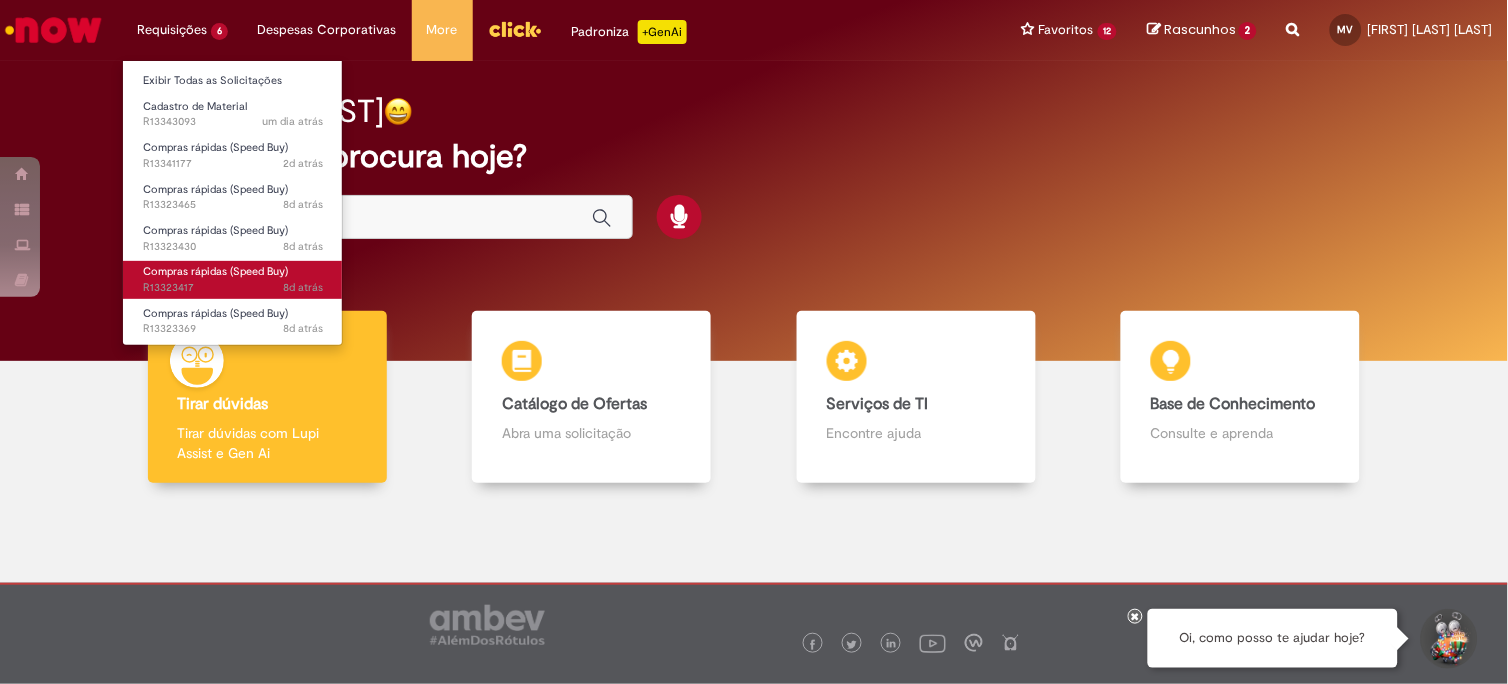 click on "Compras rápidas (Speed Buy)" at bounding box center (215, 271) 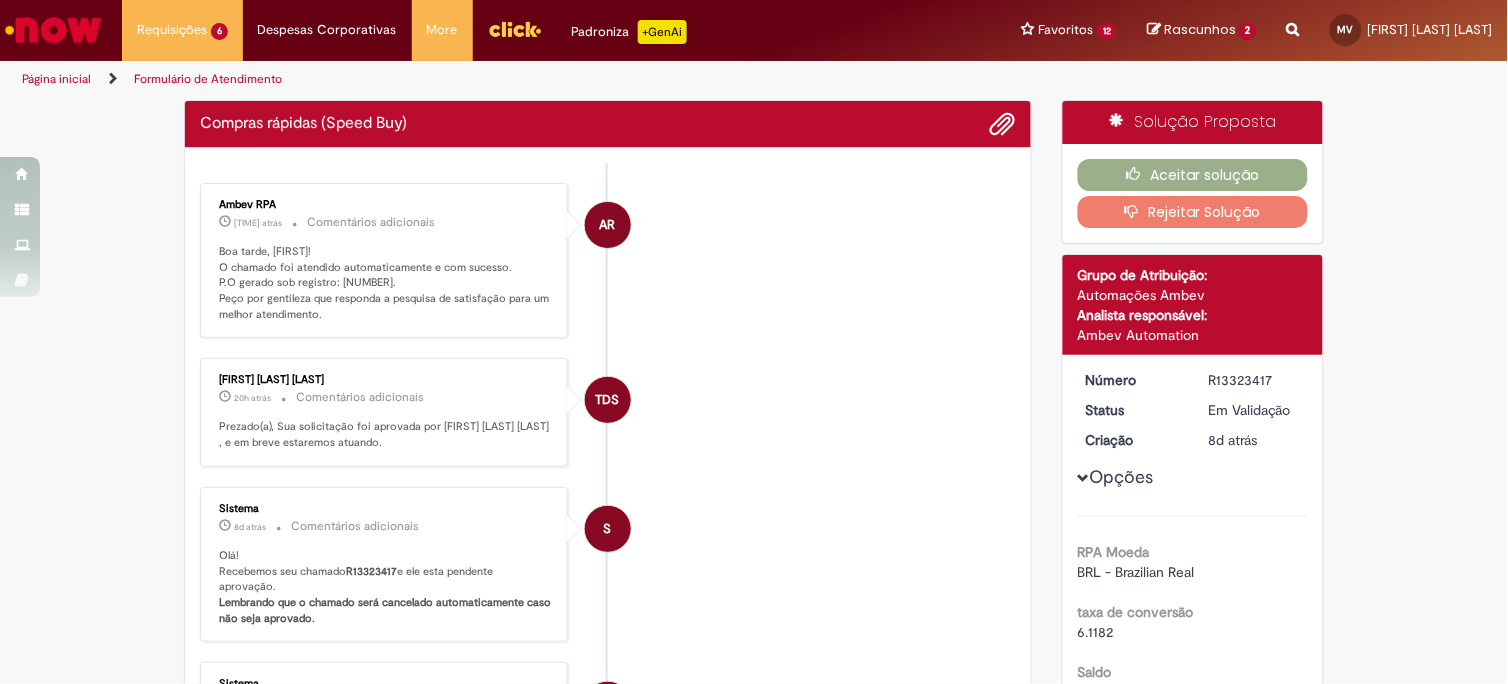 click on "AR
Ambev RPA
19h atrás 19 horas atrás     Comentários adicionais
Boa tarde, Mayara!
O chamado foi atendido automaticamente e com sucesso.
P.O gerado sob registro: 4501298652.
Peço por gentileza que responda a pesquisa de satisfação para um melhor atendimento." at bounding box center (608, 261) 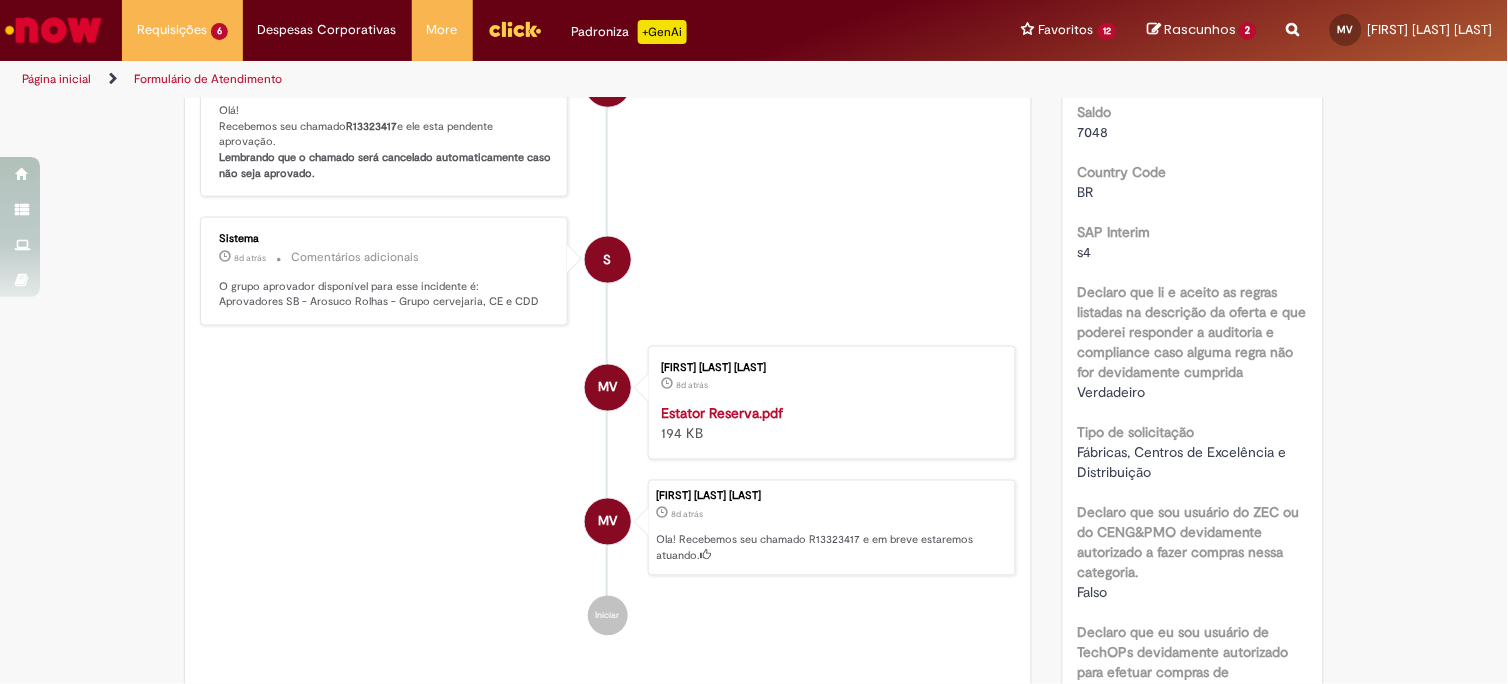 scroll, scrollTop: 226, scrollLeft: 0, axis: vertical 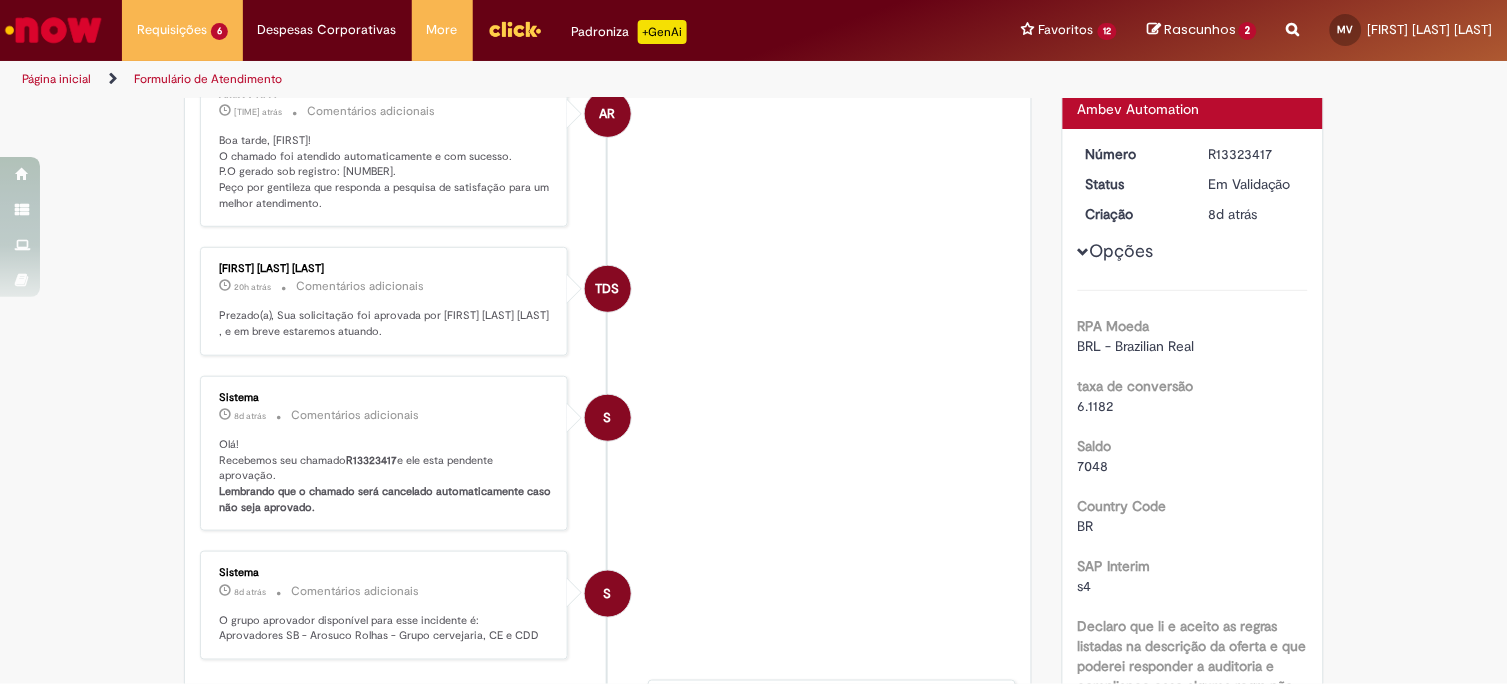 click on "Boa tarde, [FIRST]!
O chamado foi atendido automaticamente e com sucesso.
P.O gerado sob registro: [NUMBER].
Peço por gentileza que responda a pesquisa de satisfação para um melhor atendimento." at bounding box center (385, 172) 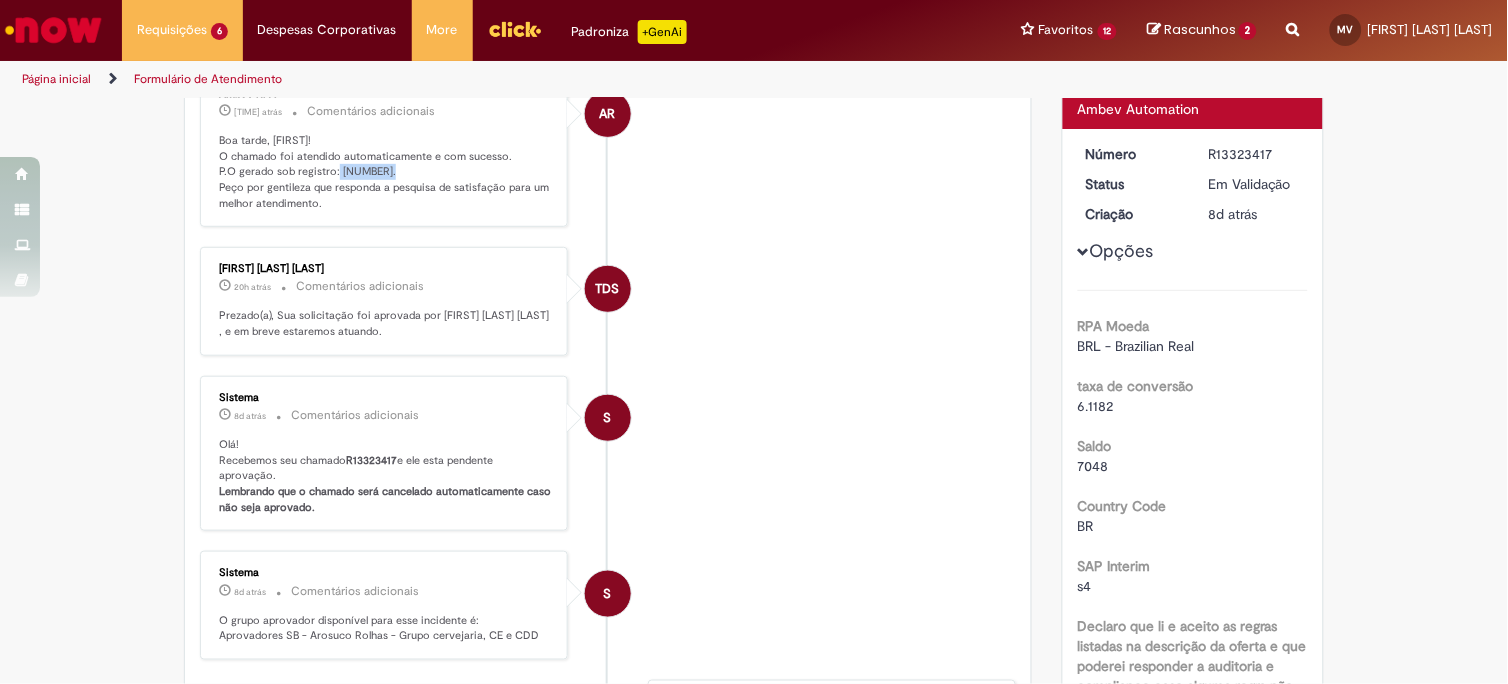 click on "Boa tarde, [FIRST]!
O chamado foi atendido automaticamente e com sucesso.
P.O gerado sob registro: [NUMBER].
Peço por gentileza que responda a pesquisa de satisfação para um melhor atendimento." at bounding box center (385, 172) 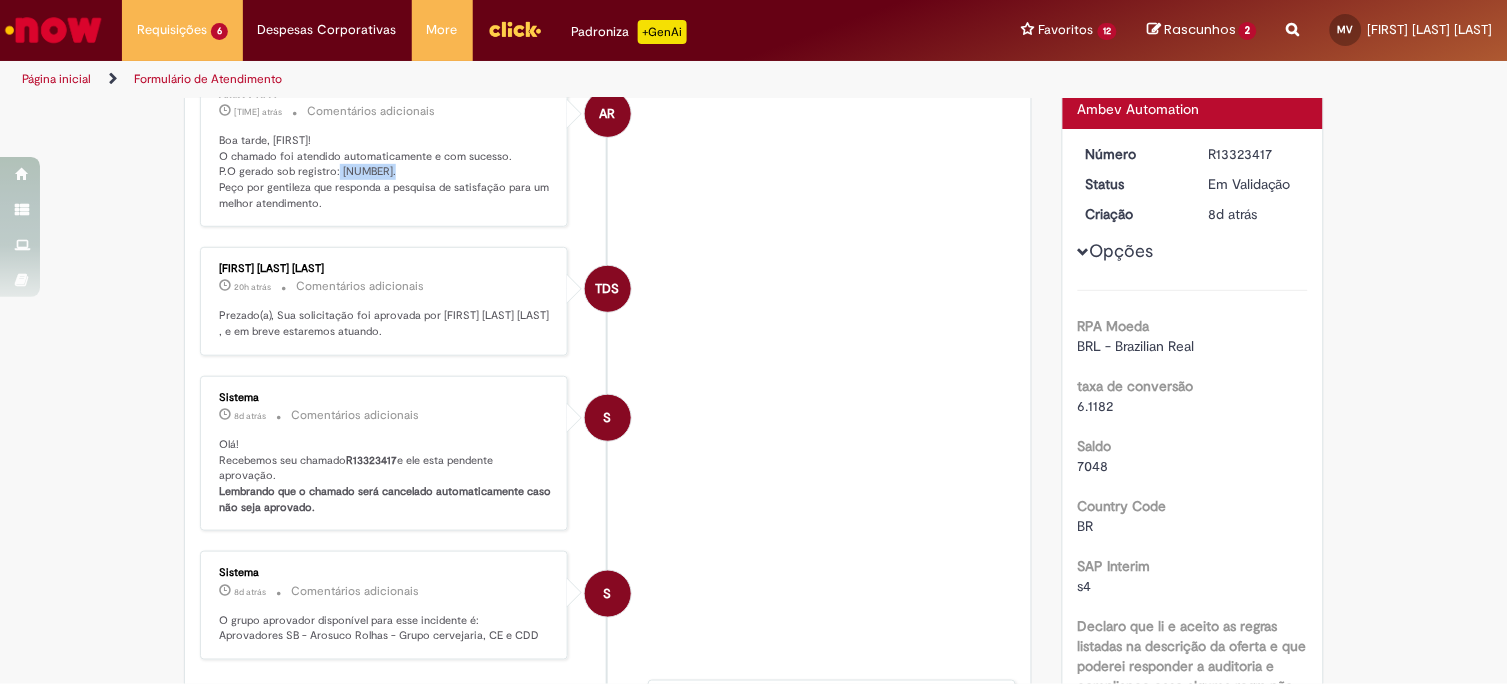 scroll, scrollTop: 0, scrollLeft: 0, axis: both 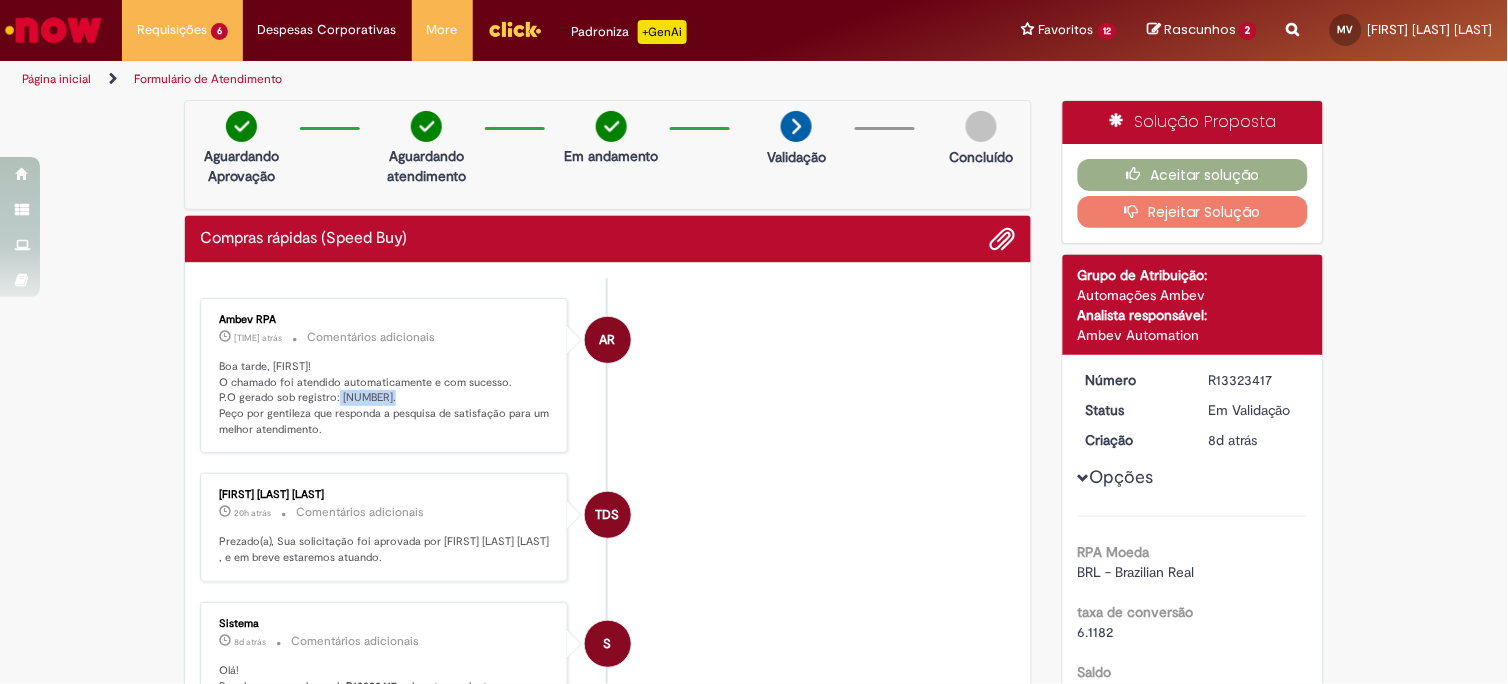 copy on "4501298652" 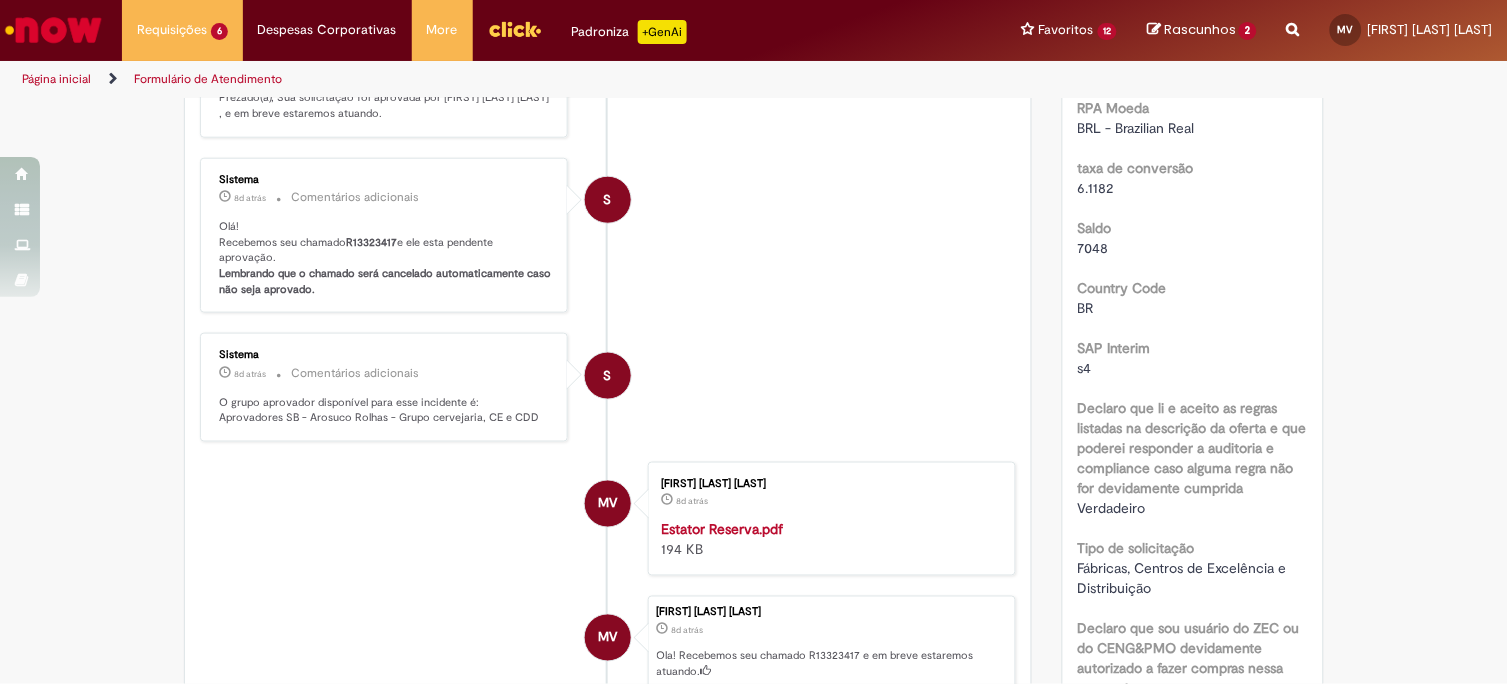 scroll, scrollTop: 0, scrollLeft: 0, axis: both 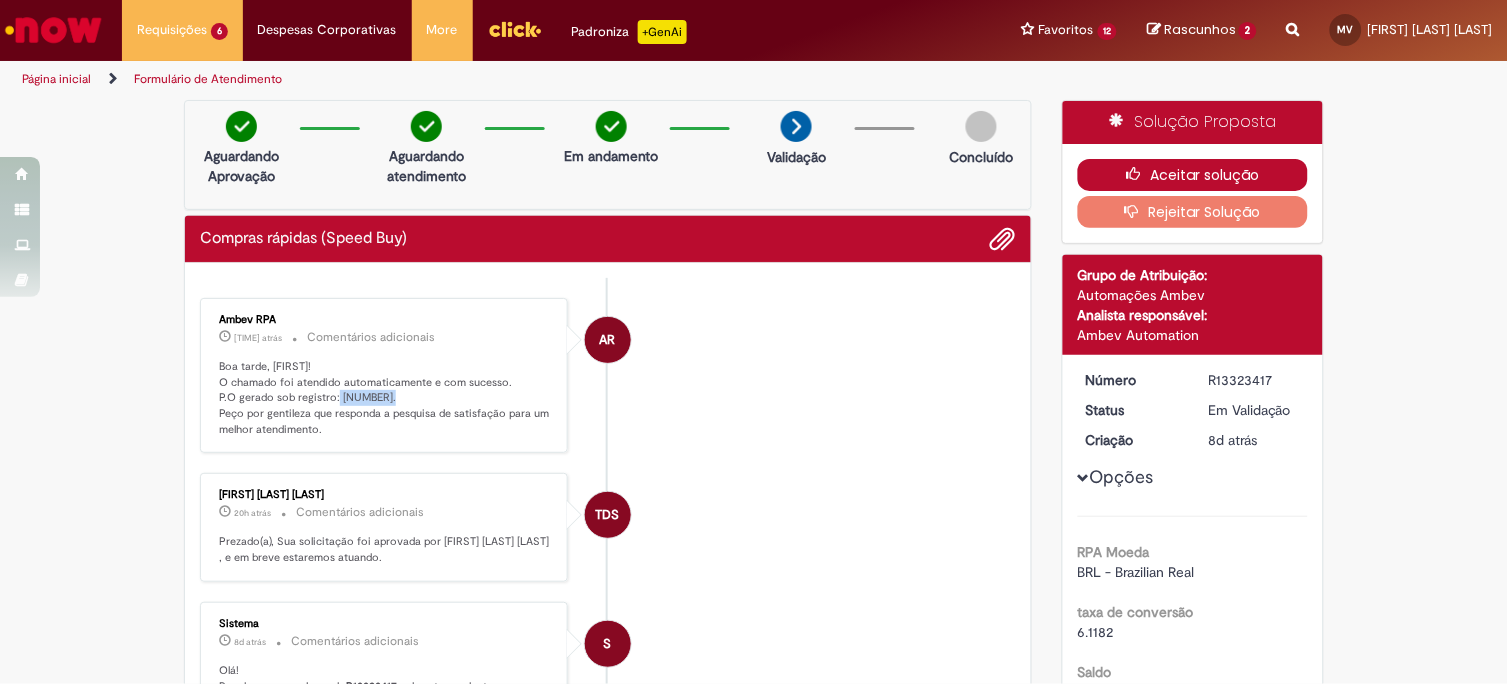 click at bounding box center (1138, 174) 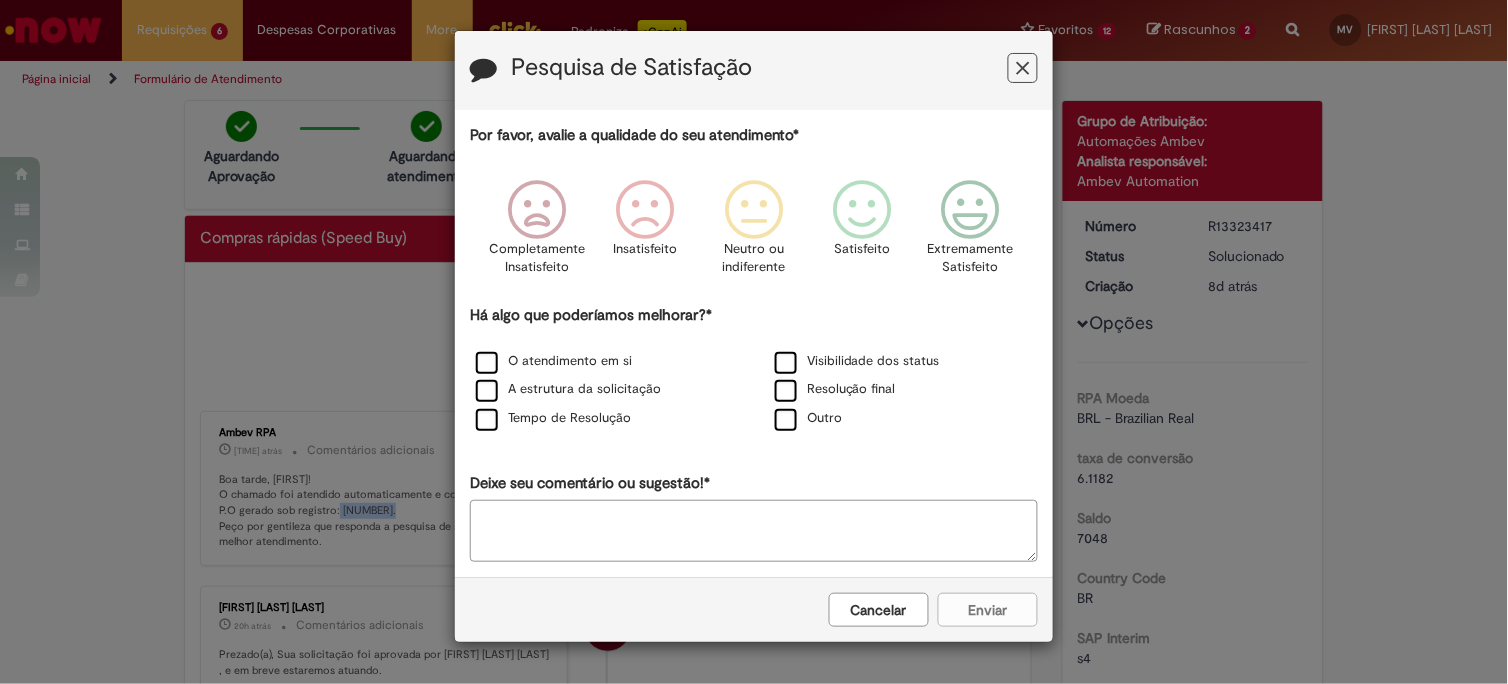 click at bounding box center (1023, 68) 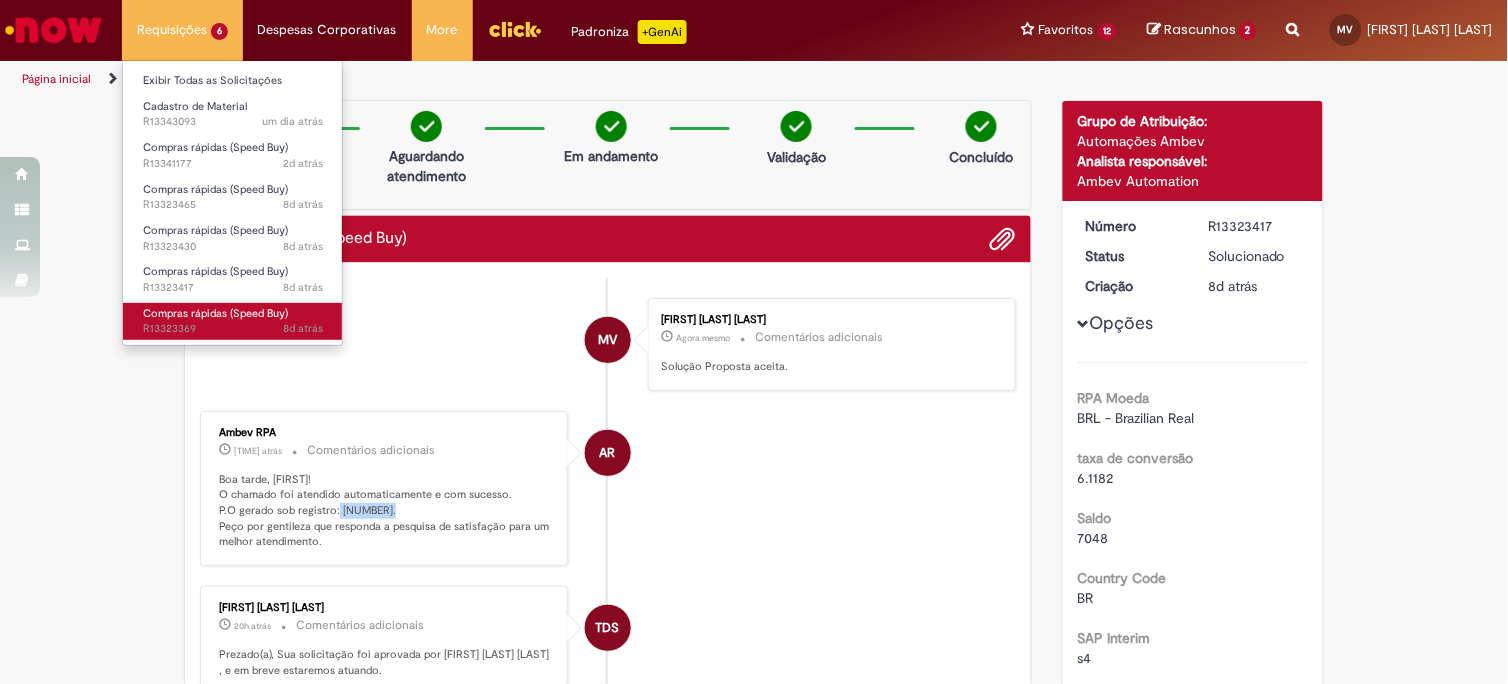 click on "Compras rápidas (Speed Buy)" at bounding box center [215, 313] 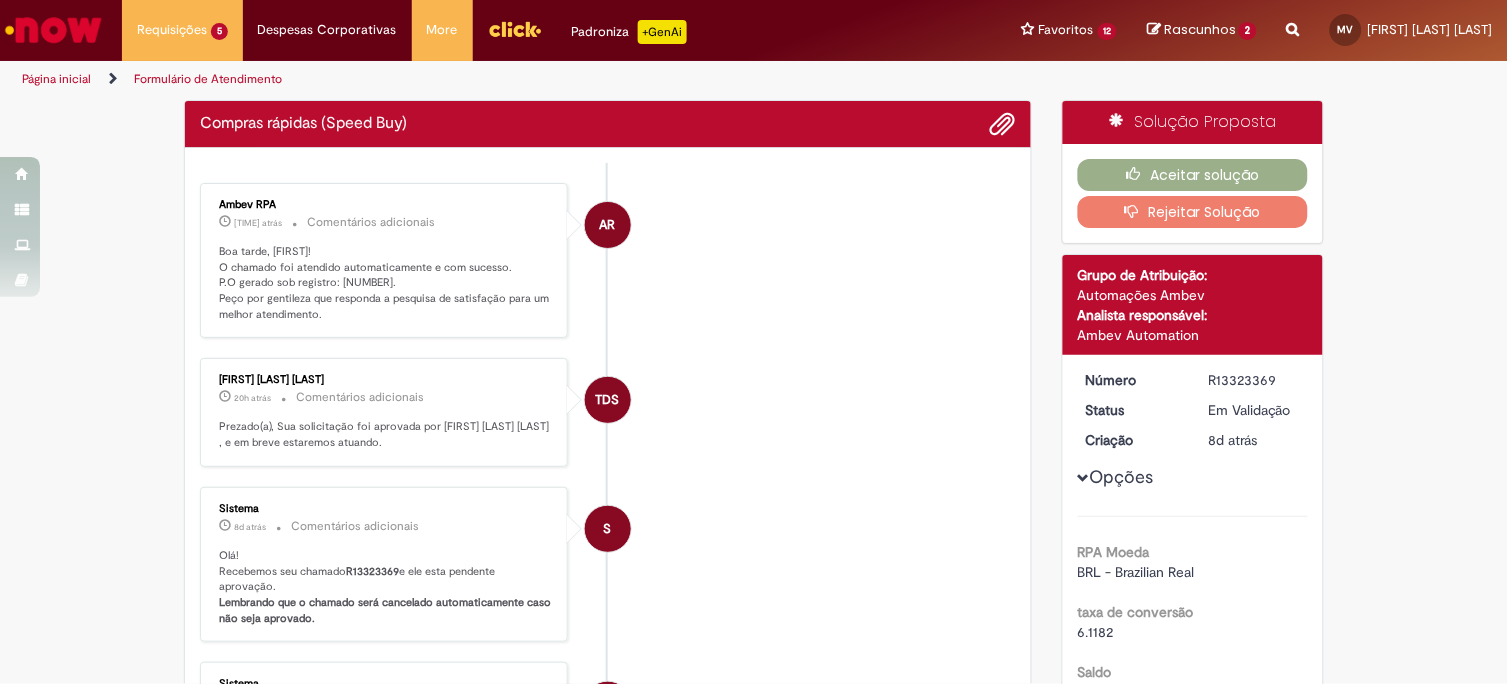 click on "AR
Ambev RPA
19h atrás 19 horas atrás     Comentários adicionais
Boa tarde, [FIRST]!
O chamado foi atendido automaticamente e com sucesso.
P.O gerado sob registro: [NUMBER].
Peço por gentileza que responda a pesquisa de satisfação para um melhor atendimento." at bounding box center (608, 261) 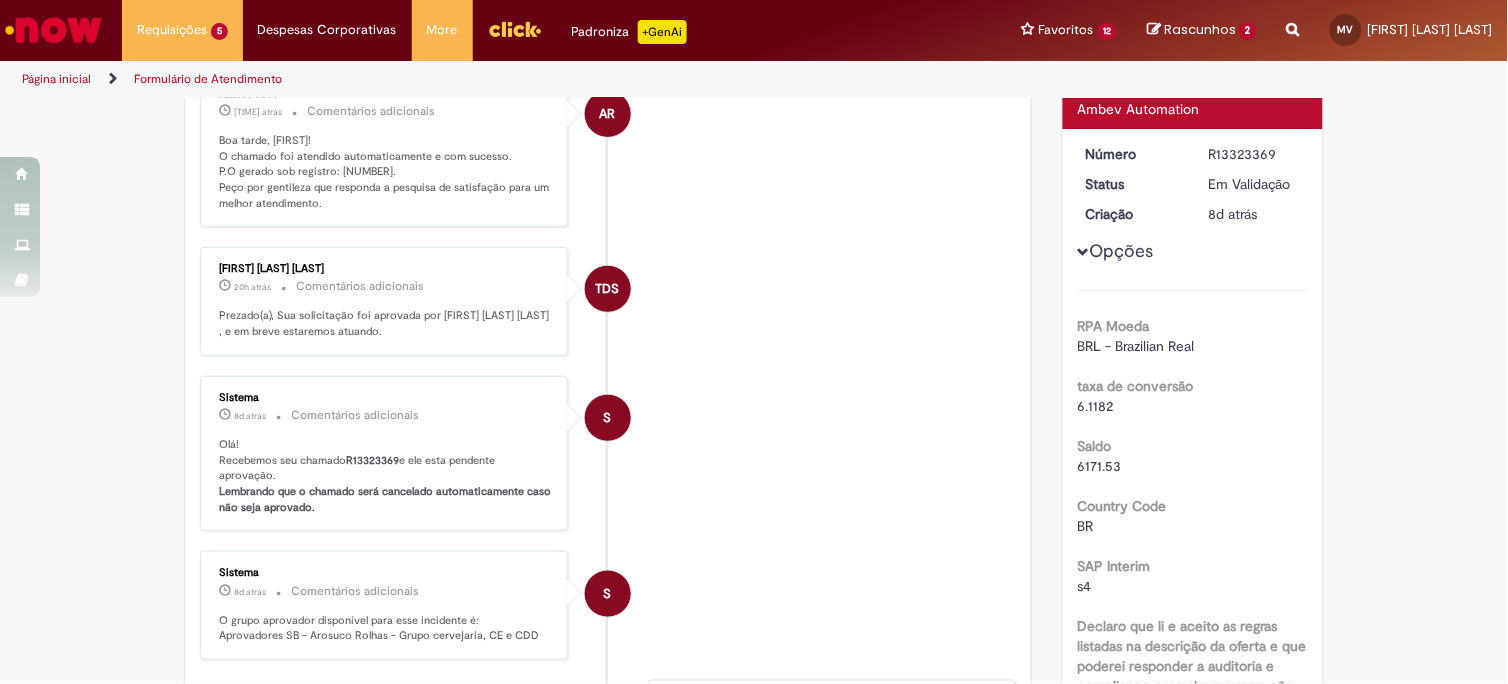 scroll, scrollTop: 115, scrollLeft: 0, axis: vertical 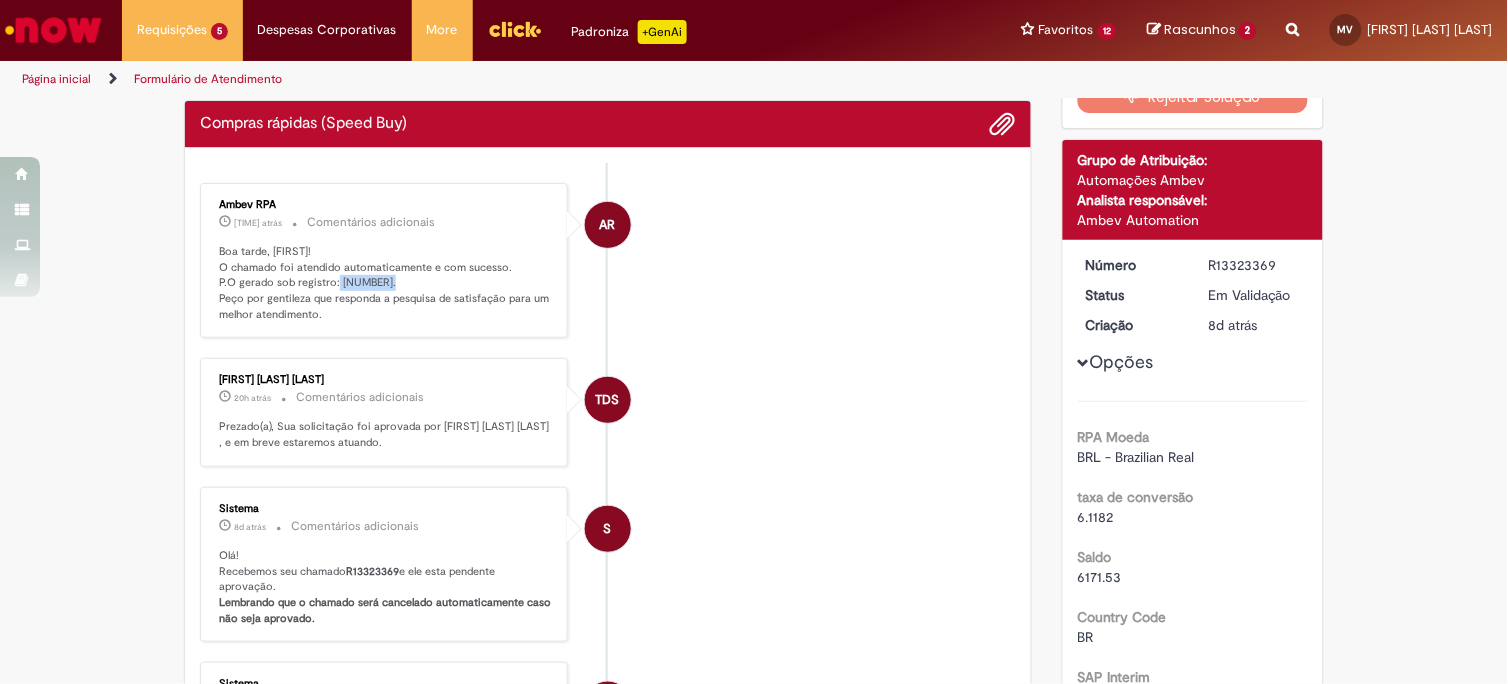 drag, startPoint x: 331, startPoint y: 281, endPoint x: 390, endPoint y: 277, distance: 59.135437 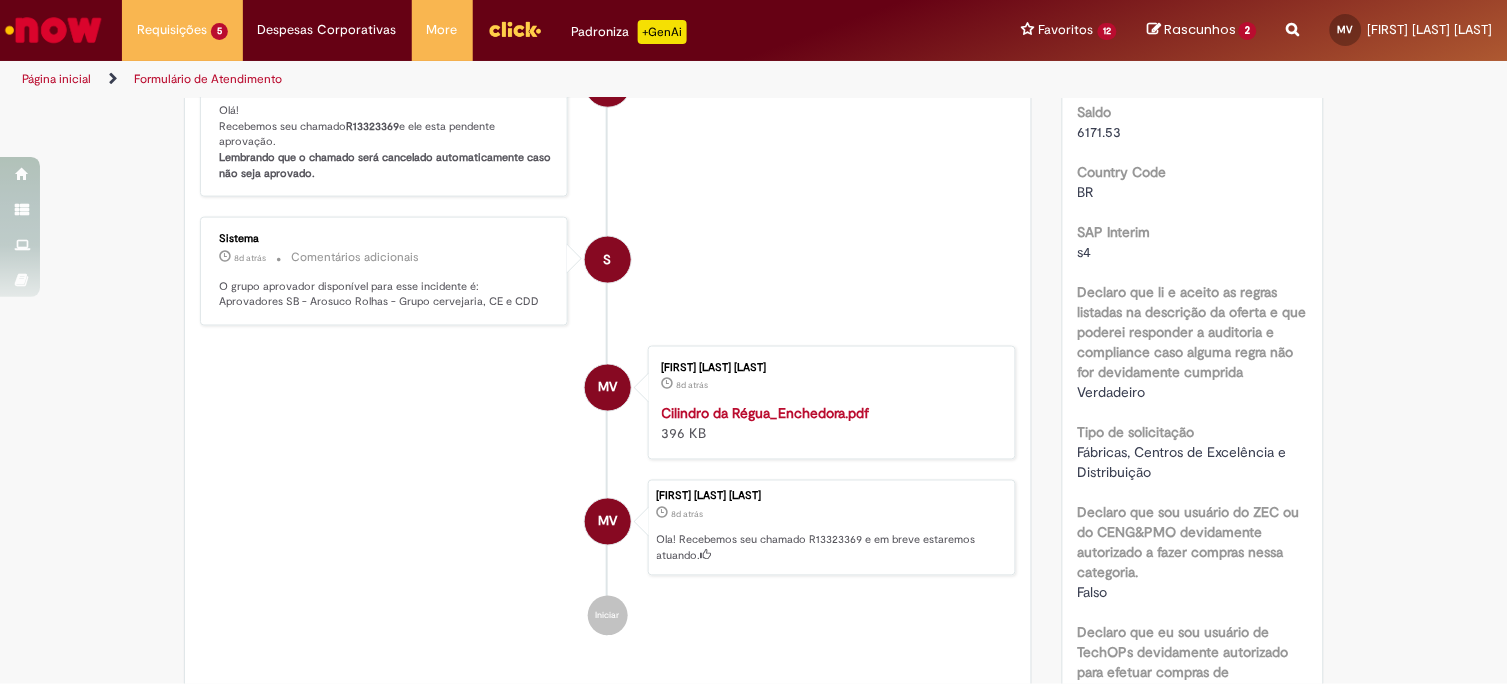 scroll, scrollTop: 115, scrollLeft: 0, axis: vertical 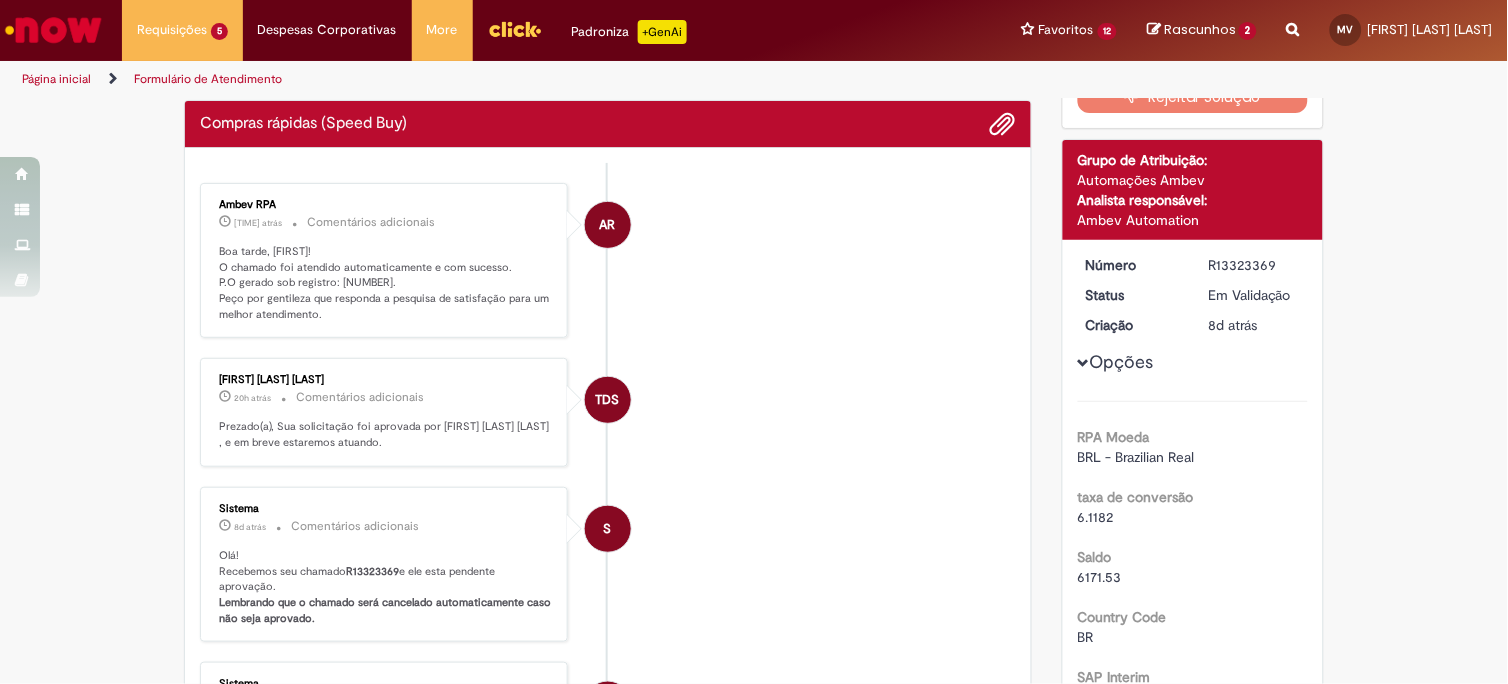 drag, startPoint x: 680, startPoint y: 271, endPoint x: 811, endPoint y: 287, distance: 131.97348 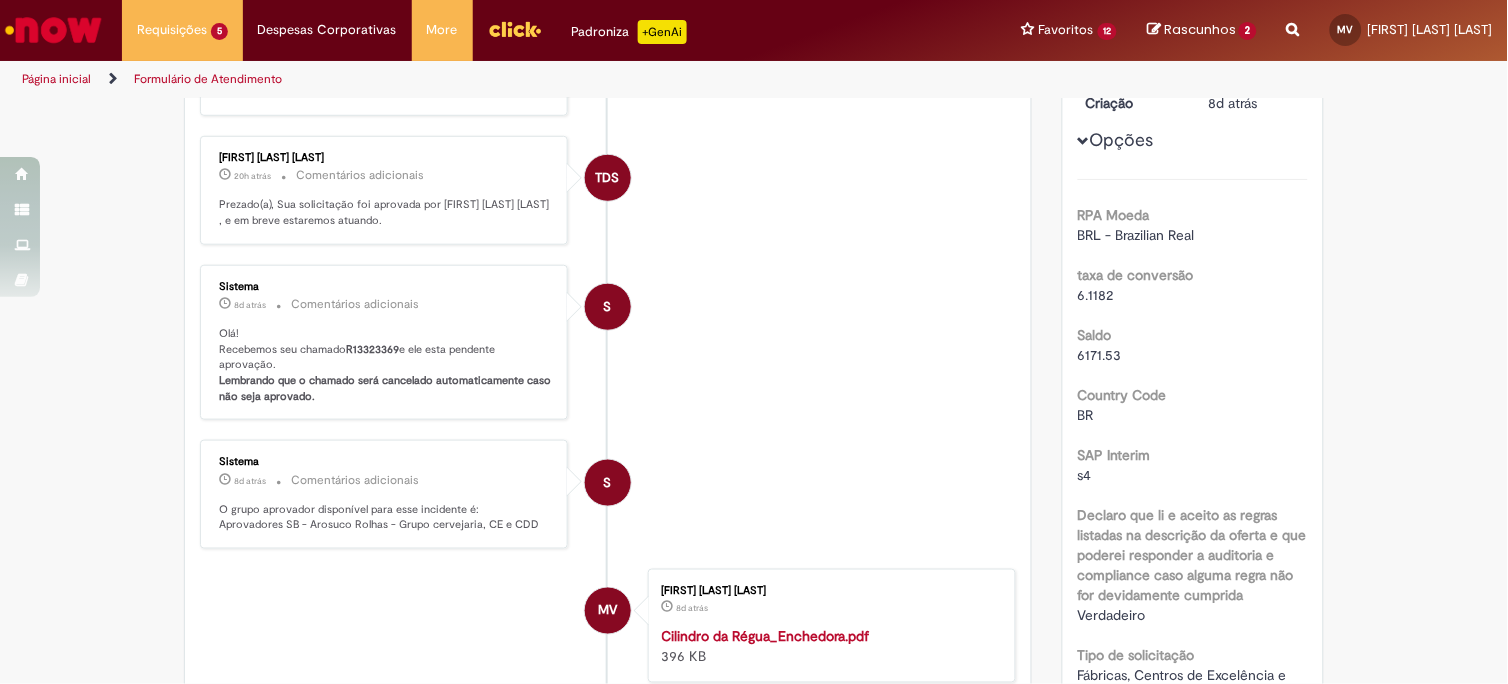 scroll, scrollTop: 0, scrollLeft: 0, axis: both 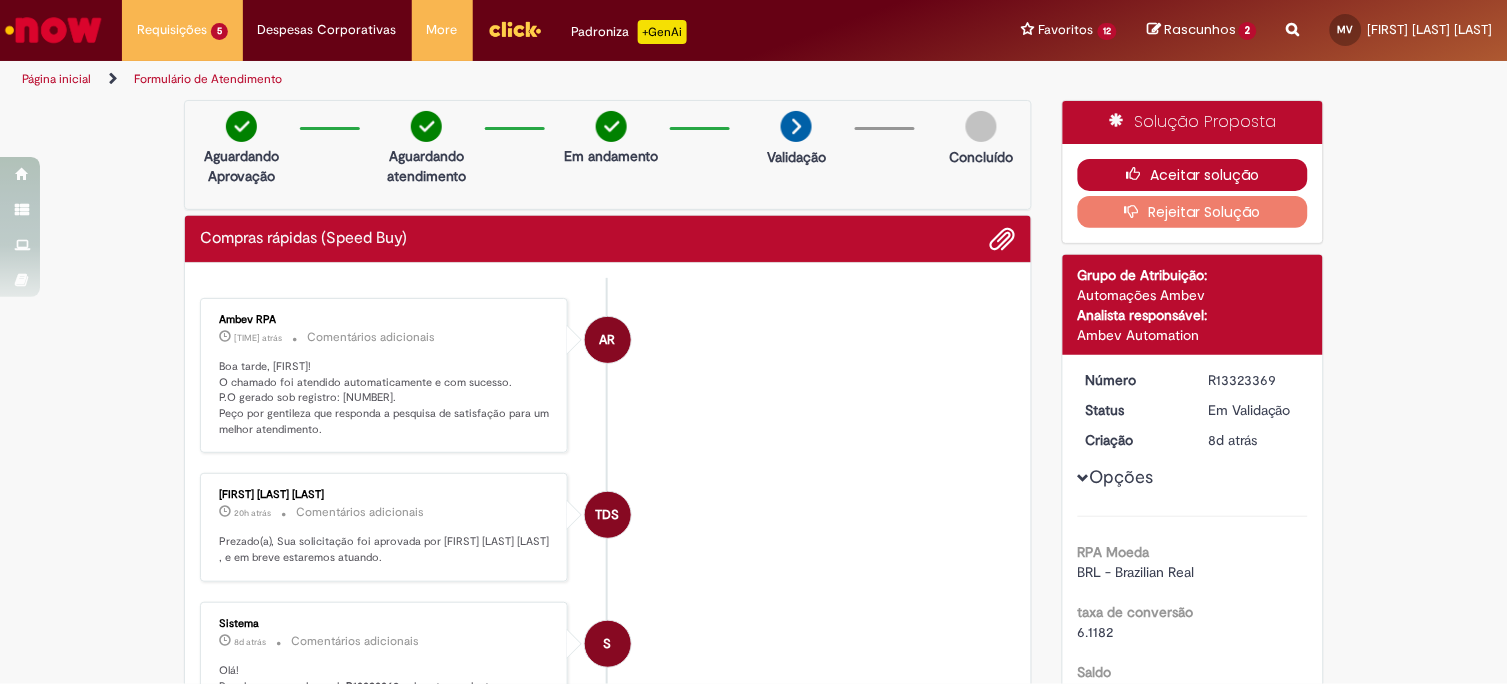 click on "Aceitar solução" at bounding box center [1193, 175] 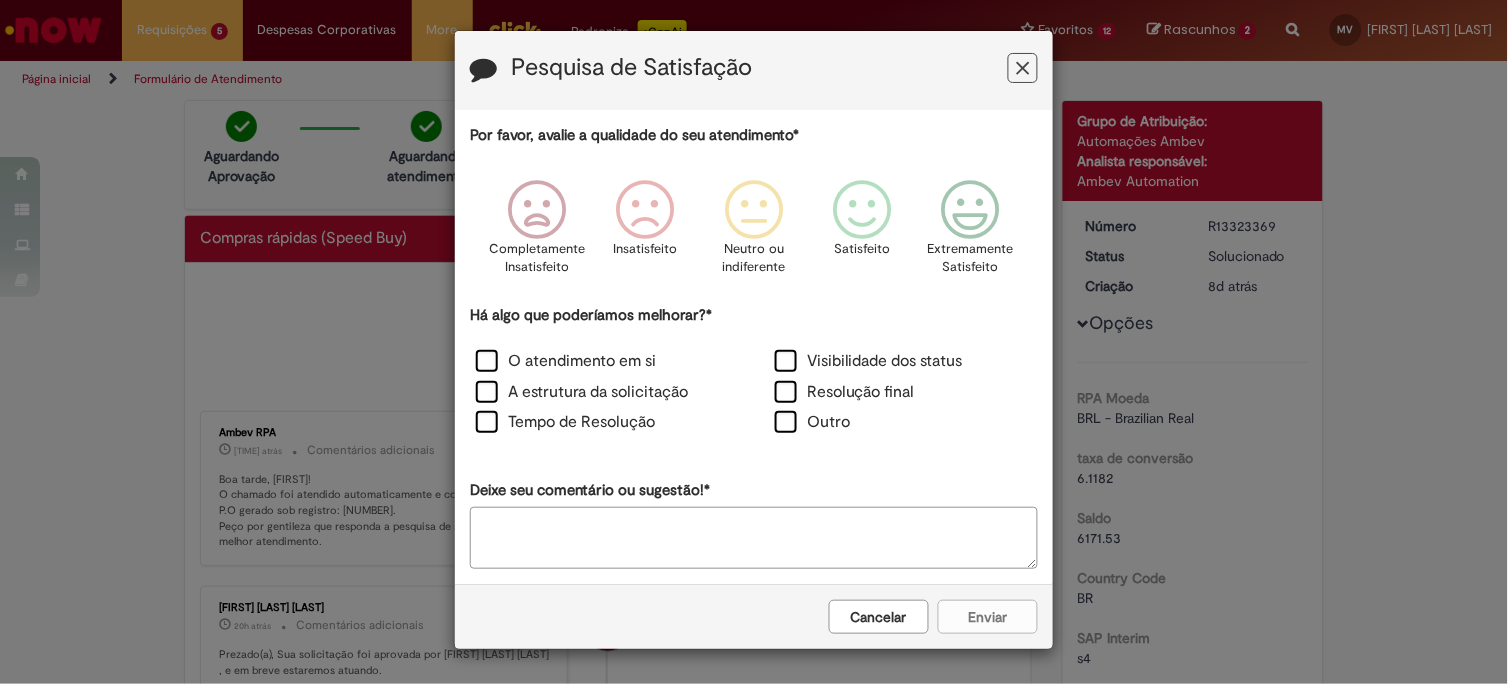 drag, startPoint x: 1033, startPoint y: 71, endPoint x: 991, endPoint y: 72, distance: 42.0119 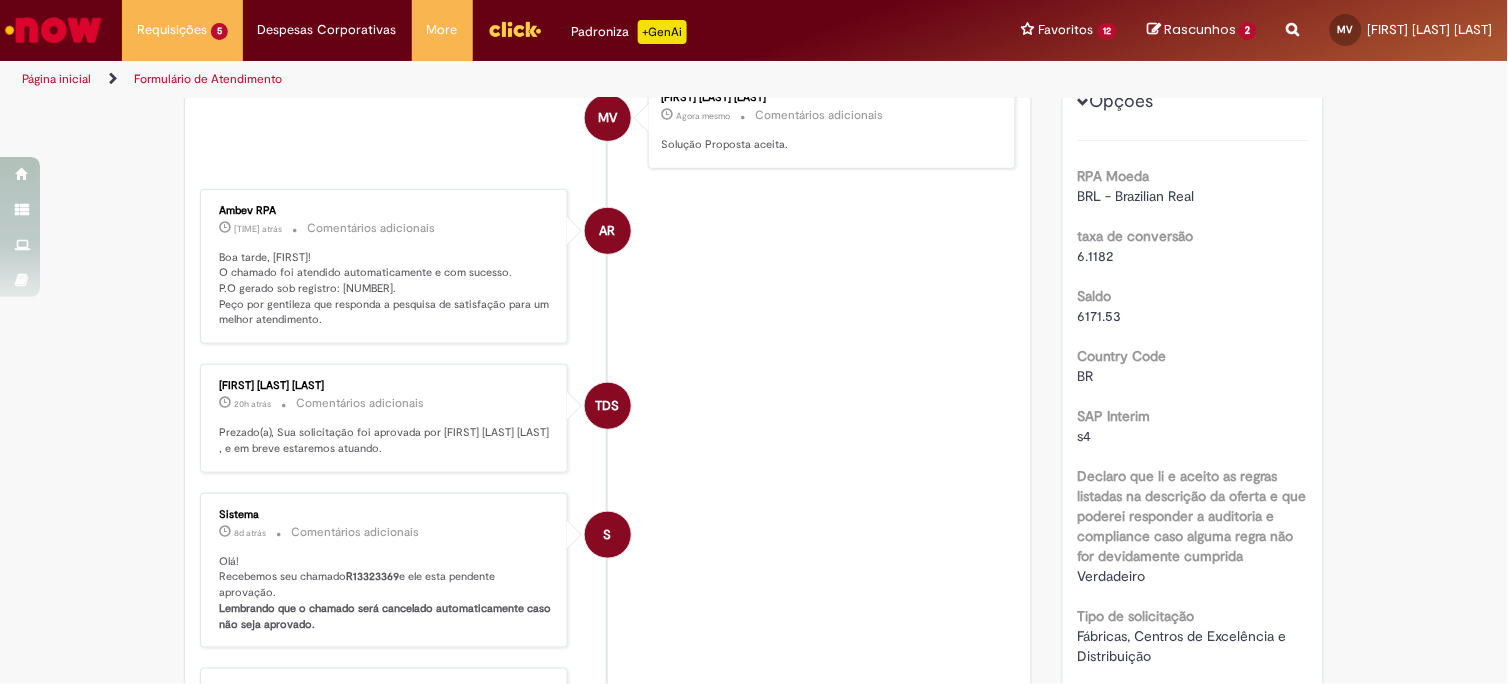 scroll, scrollTop: 0, scrollLeft: 0, axis: both 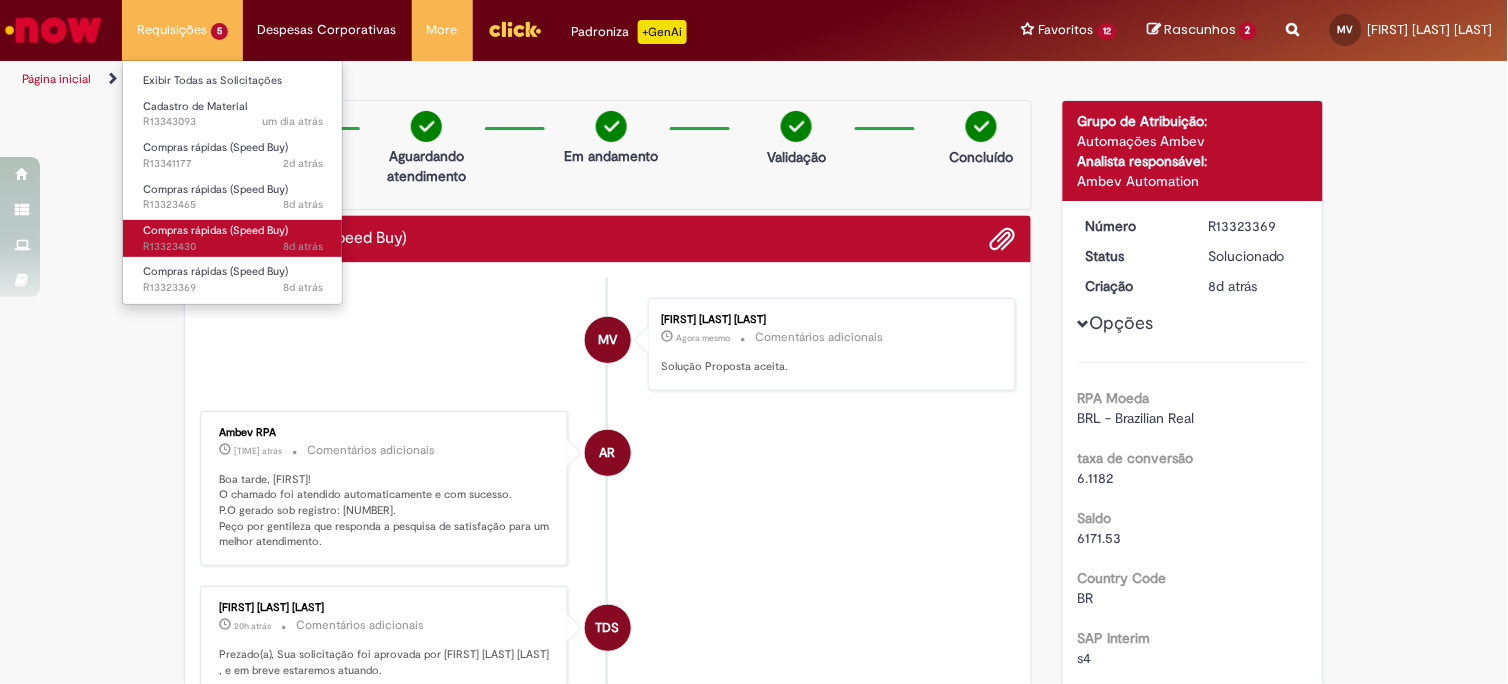 click on "Compras rápidas (Speed Buy)
8d atrás 8 dias atrás  R13323430" at bounding box center [233, 238] 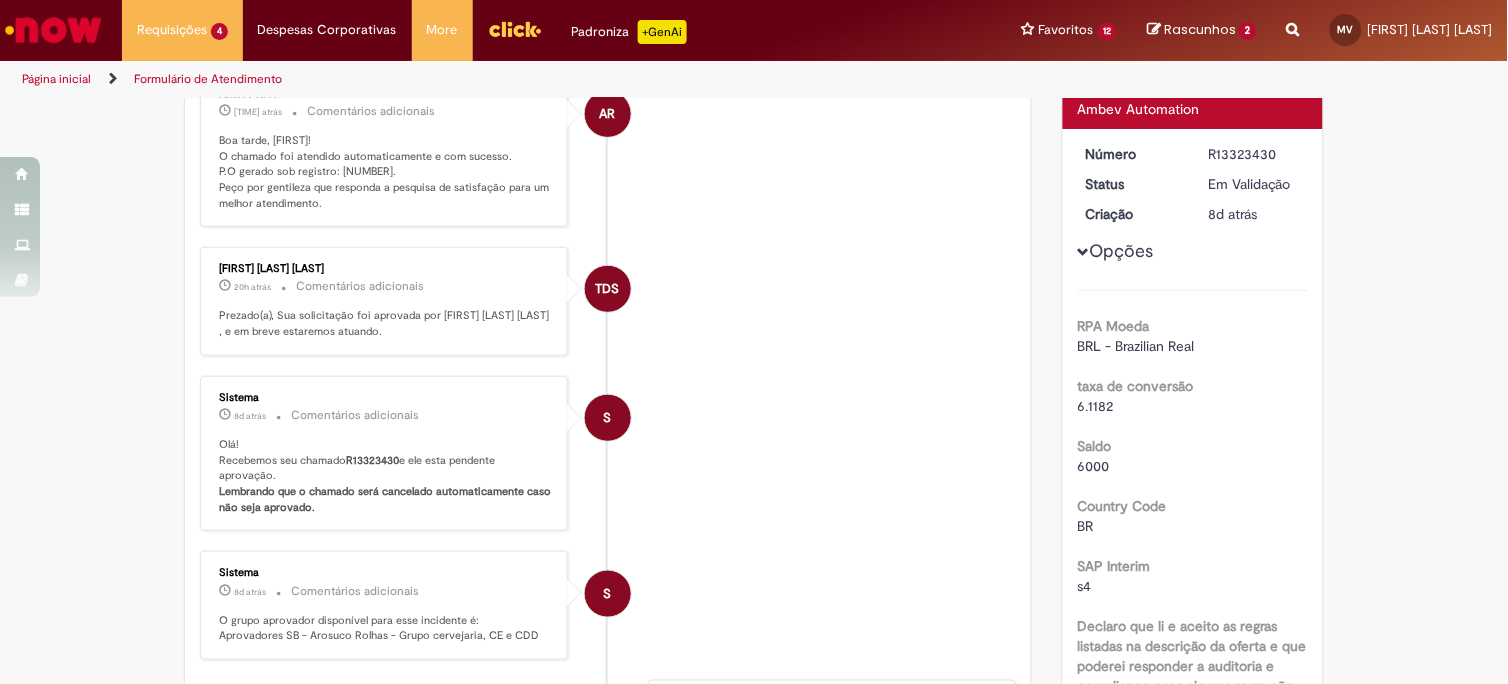 scroll, scrollTop: 0, scrollLeft: 0, axis: both 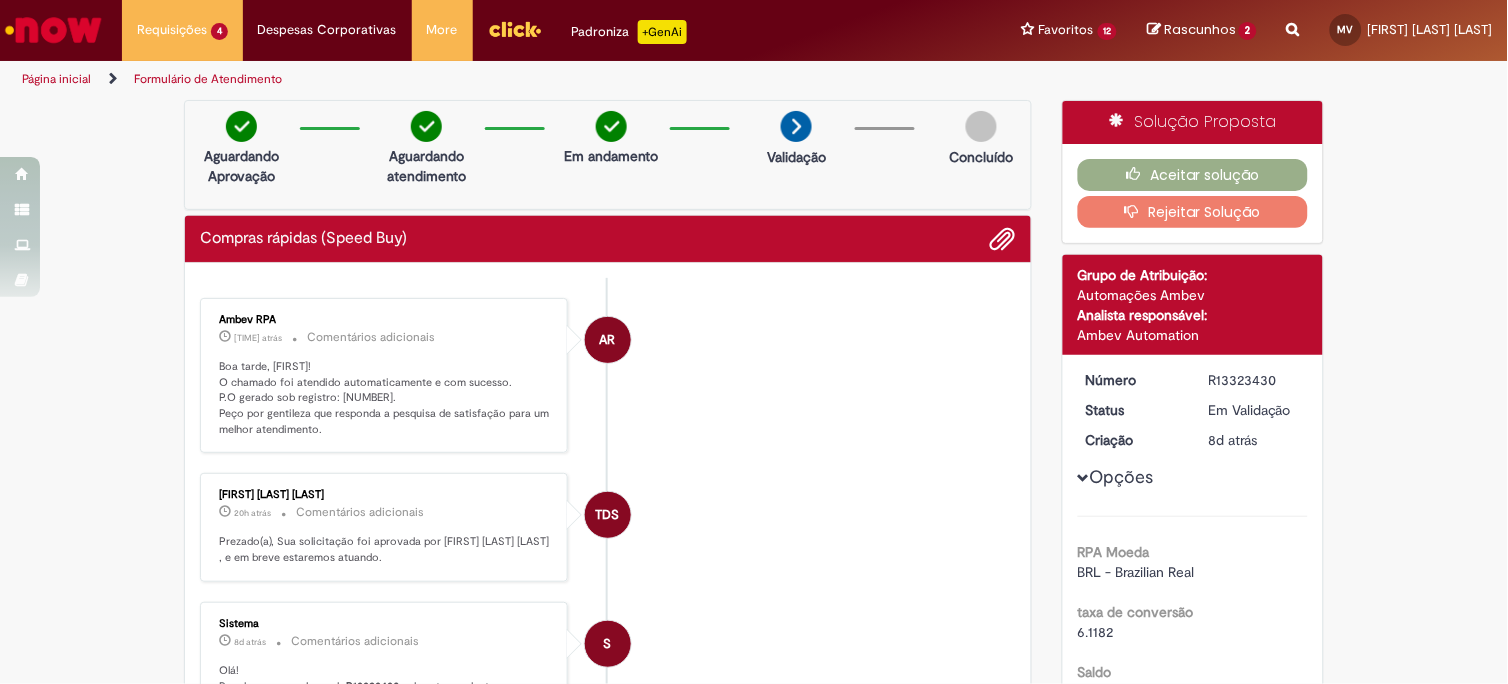 click on "Boa tarde, [FIRST]!
O chamado foi atendido automaticamente e com sucesso.
P.O gerado sob registro: [NUMBER].
Peço por gentileza que responda a pesquisa de satisfação para um melhor atendimento." at bounding box center (385, 398) 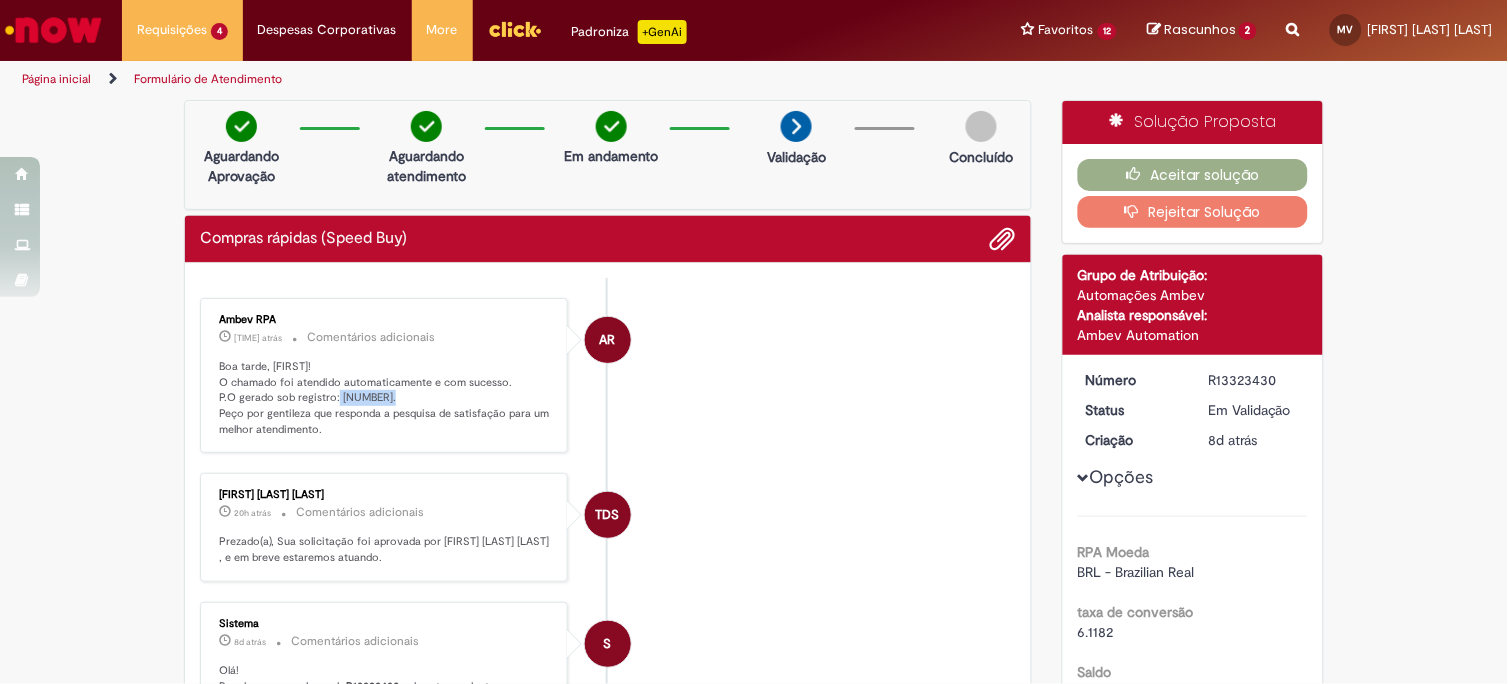 click on "Boa tarde, [FIRST]!
O chamado foi atendido automaticamente e com sucesso.
P.O gerado sob registro: [NUMBER].
Peço por gentileza que responda a pesquisa de satisfação para um melhor atendimento." at bounding box center (385, 398) 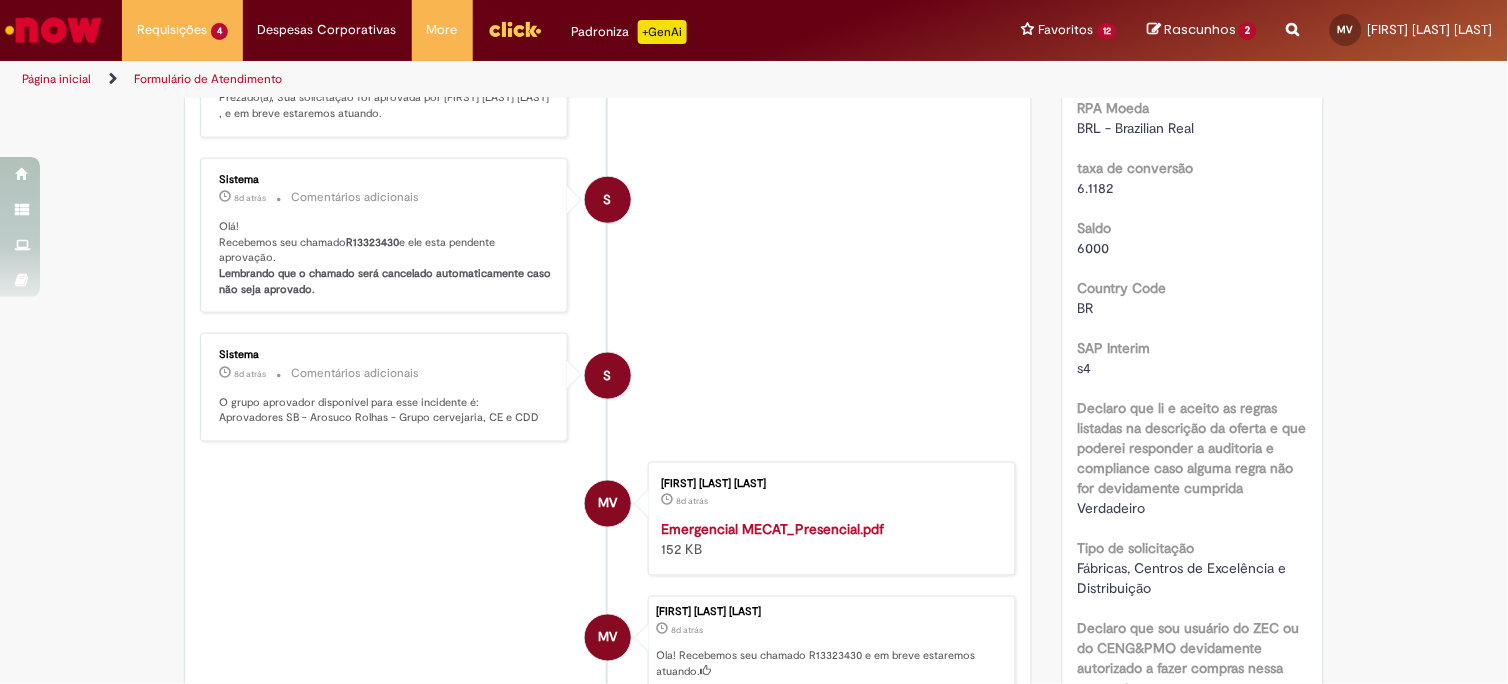 scroll, scrollTop: 0, scrollLeft: 0, axis: both 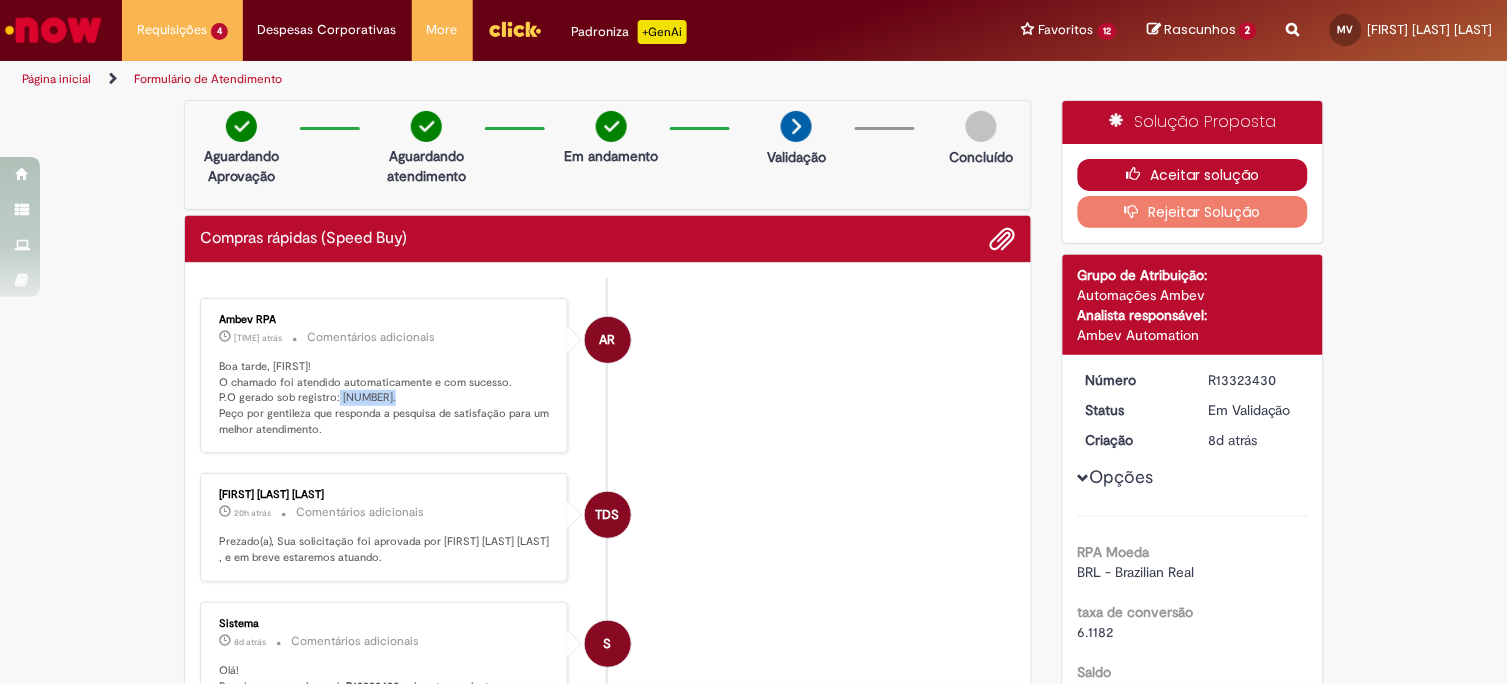 click on "Aceitar solução" at bounding box center (1193, 175) 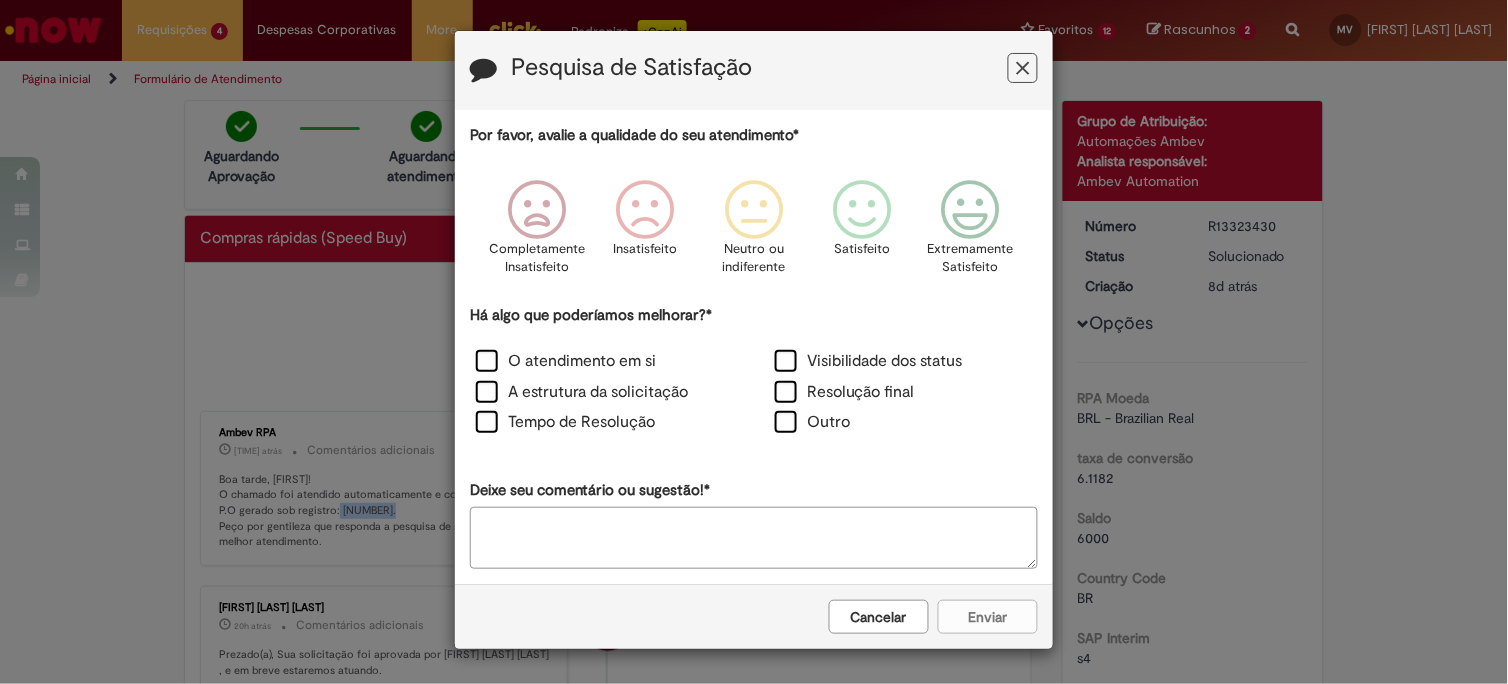 click at bounding box center (1023, 68) 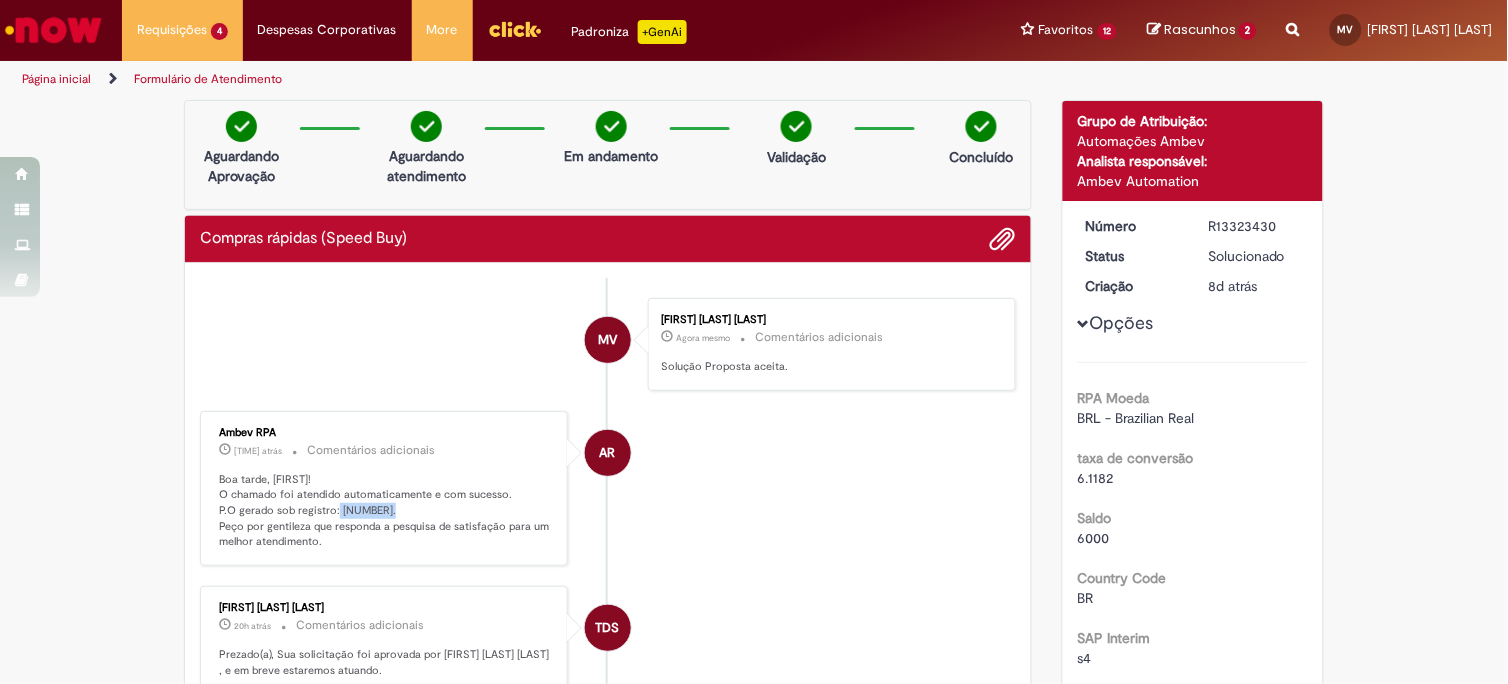 click on "MV
[FIRST] [LAST] [LAST]
Agora mesmo Agora mesmo     Comentários adicionais
Solução Proposta aceita." at bounding box center [608, 344] 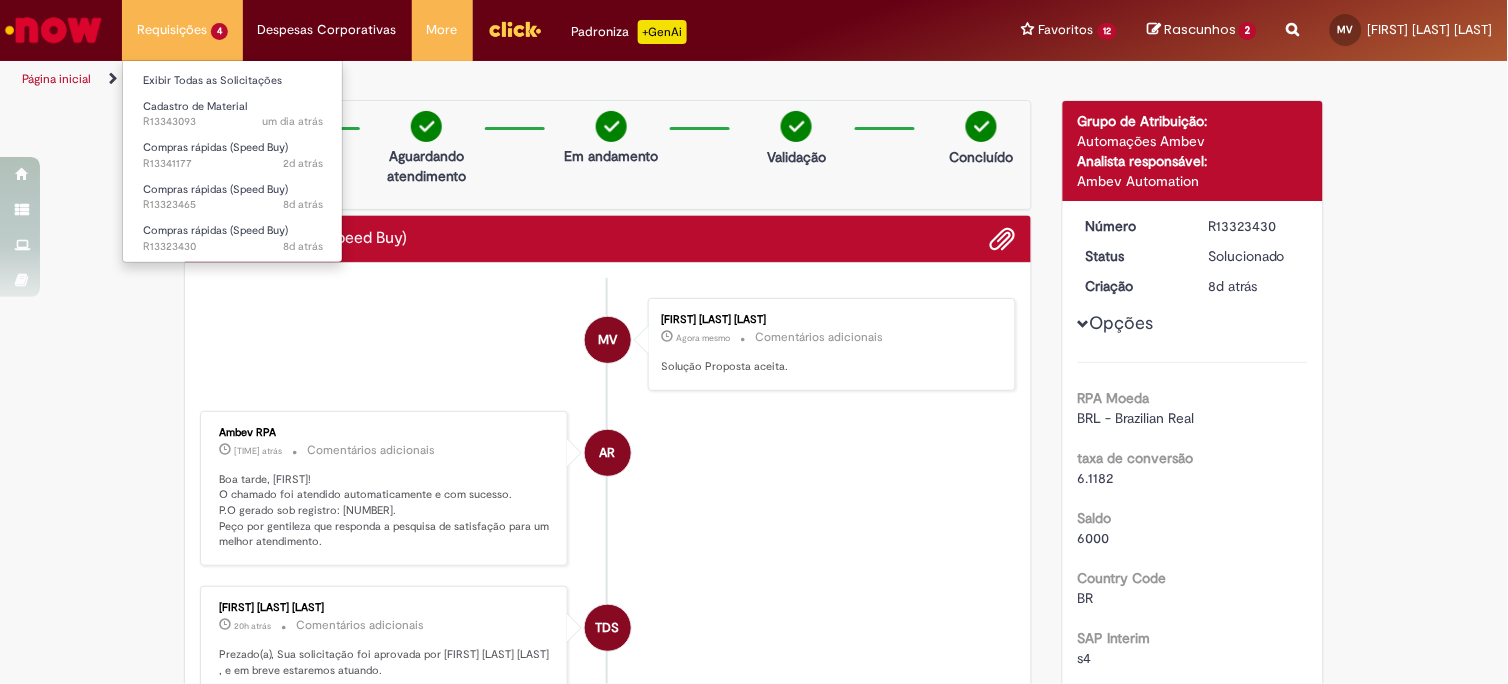 click on "Requisições   4
Exibir Todas as Solicitações
Cadastro de Material
um dia atrás um dia atrás  R13343093
Compras rápidas (Speed Buy)
2d atrás 2 dias atrás  R13341177
Compras rápidas (Speed Buy)
8d atrás 8 dias atrás  R13323465
Compras rápidas (Speed Buy)
8d atrás 8 dias atrás  R13323430" at bounding box center [182, 30] 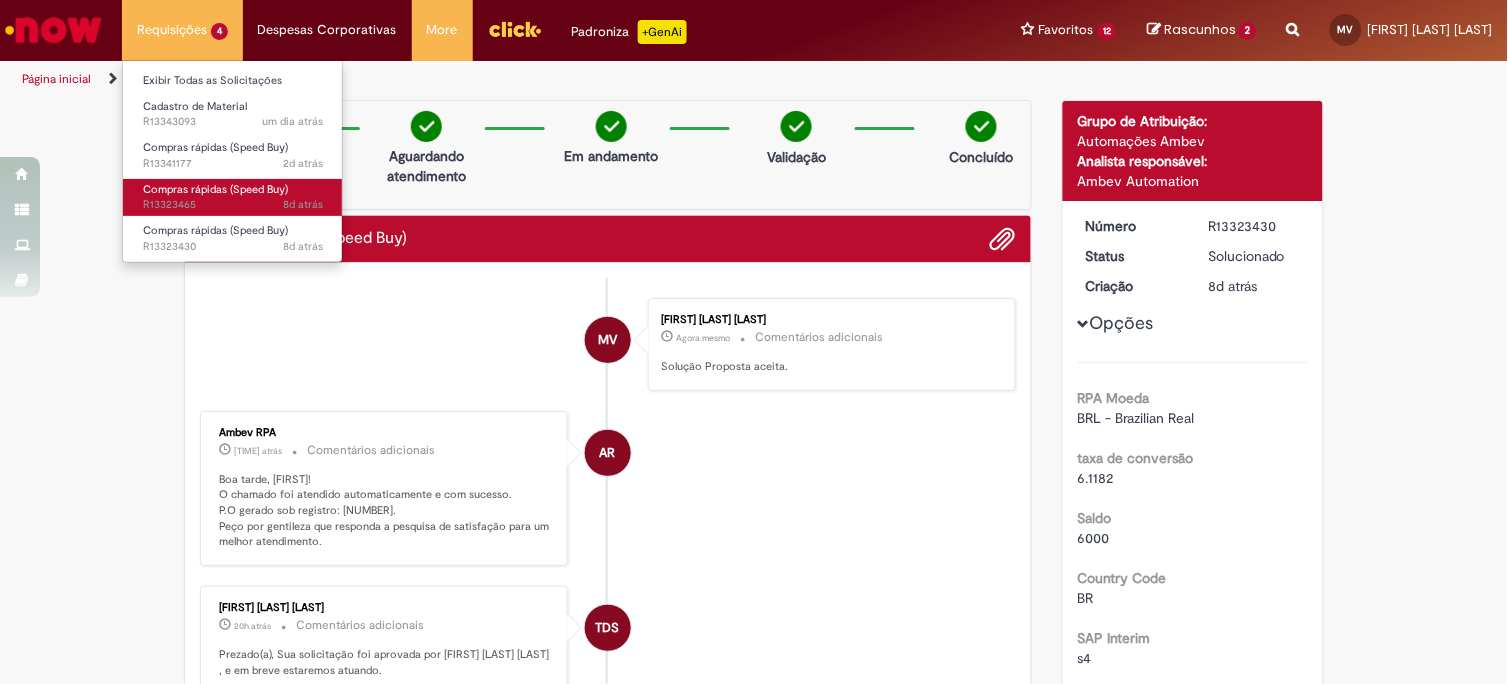 click on "Compras rápidas (Speed Buy)" at bounding box center (215, 189) 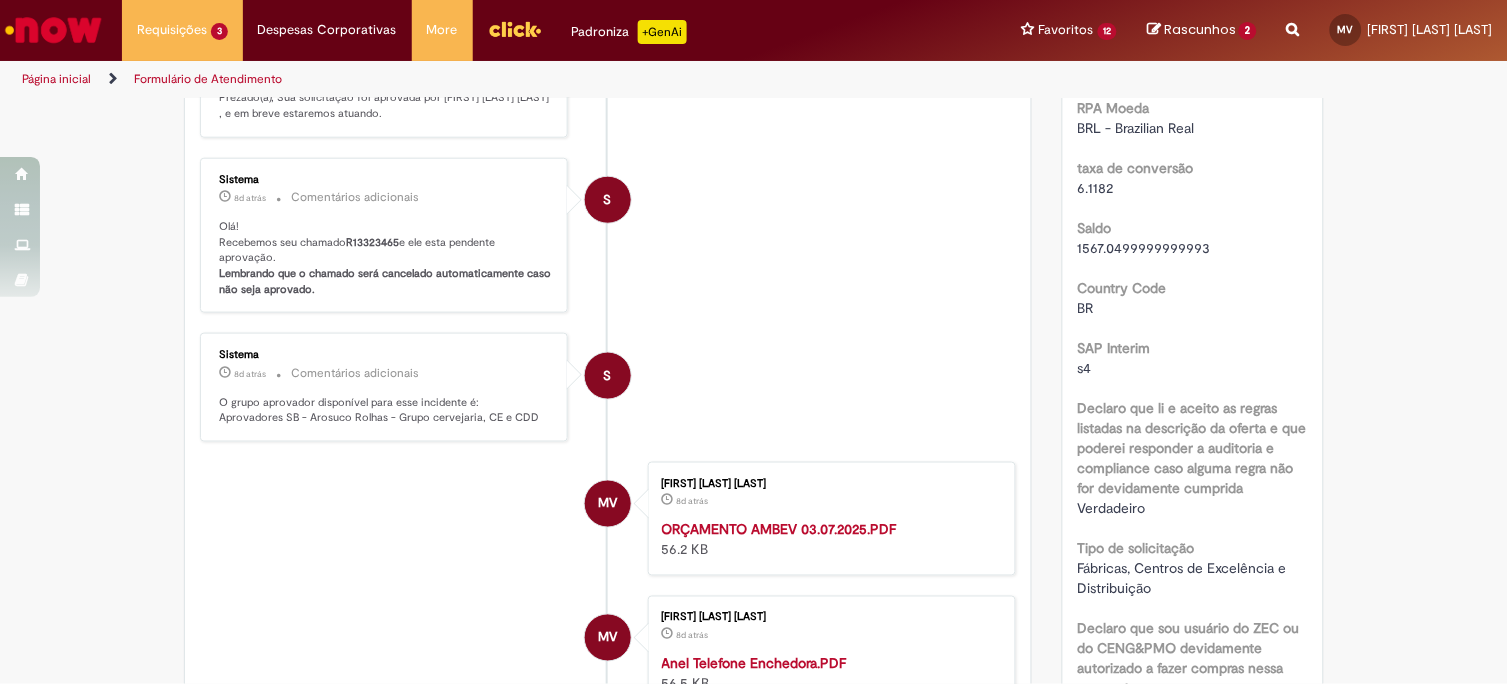 scroll, scrollTop: 111, scrollLeft: 0, axis: vertical 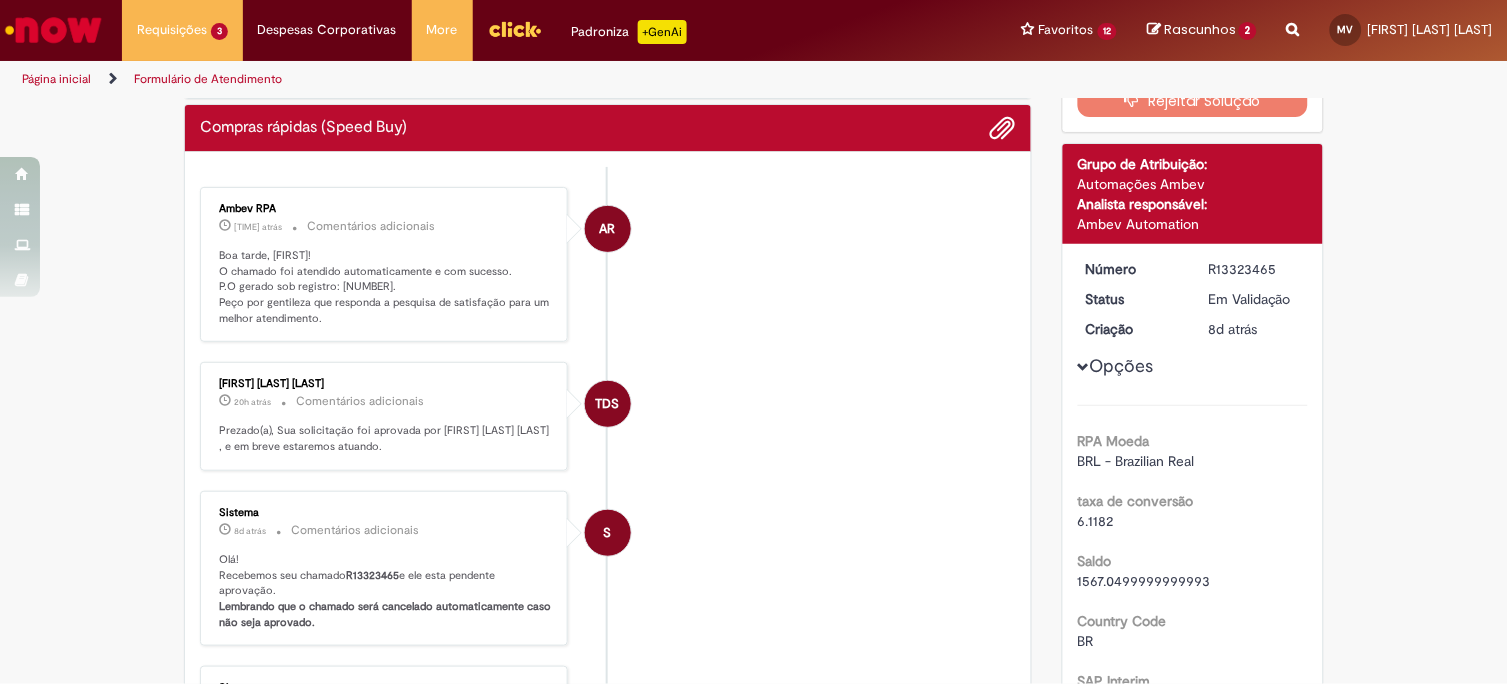 click on "Boa tarde, [FIRST]!
O chamado foi atendido automaticamente e com sucesso.
P.O gerado sob registro: [NUMBER].
Peço por gentileza que responda a pesquisa de satisfação para um melhor atendimento." at bounding box center [385, 287] 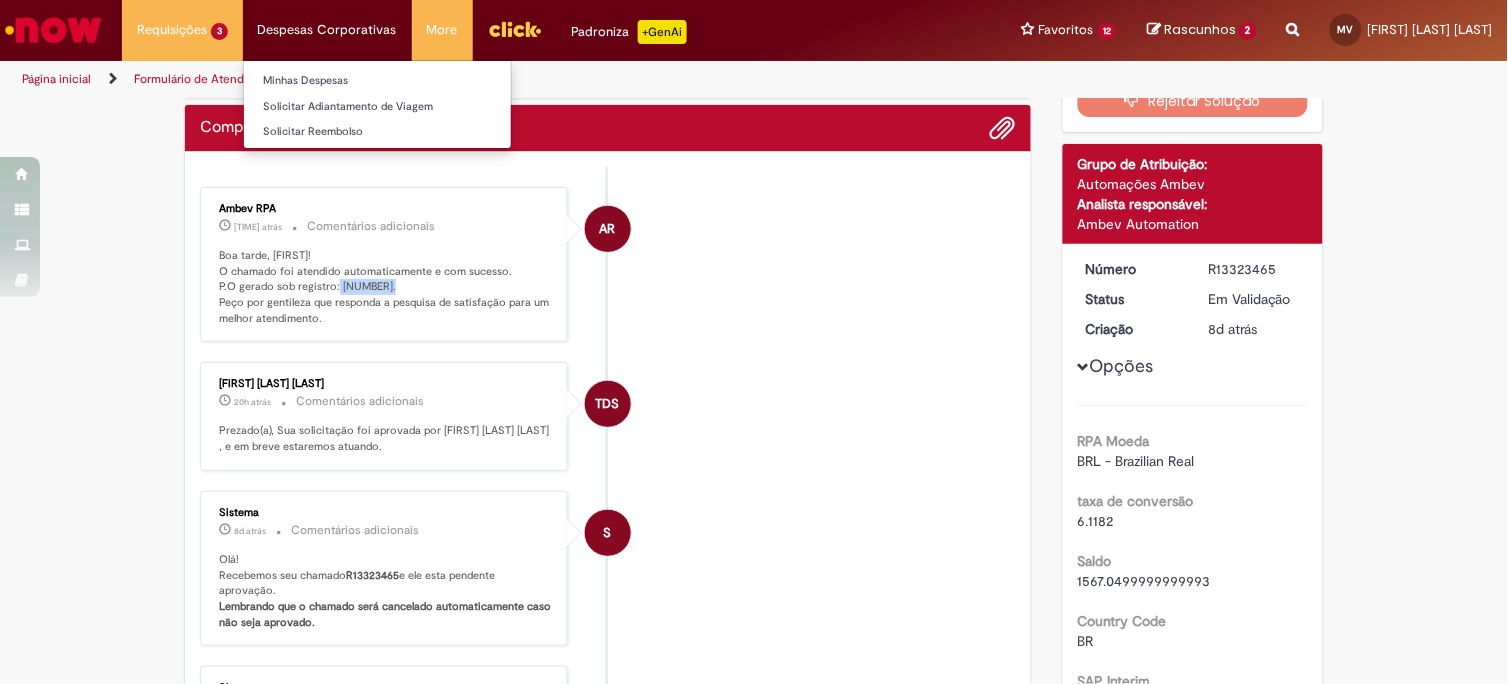copy on "4501298669" 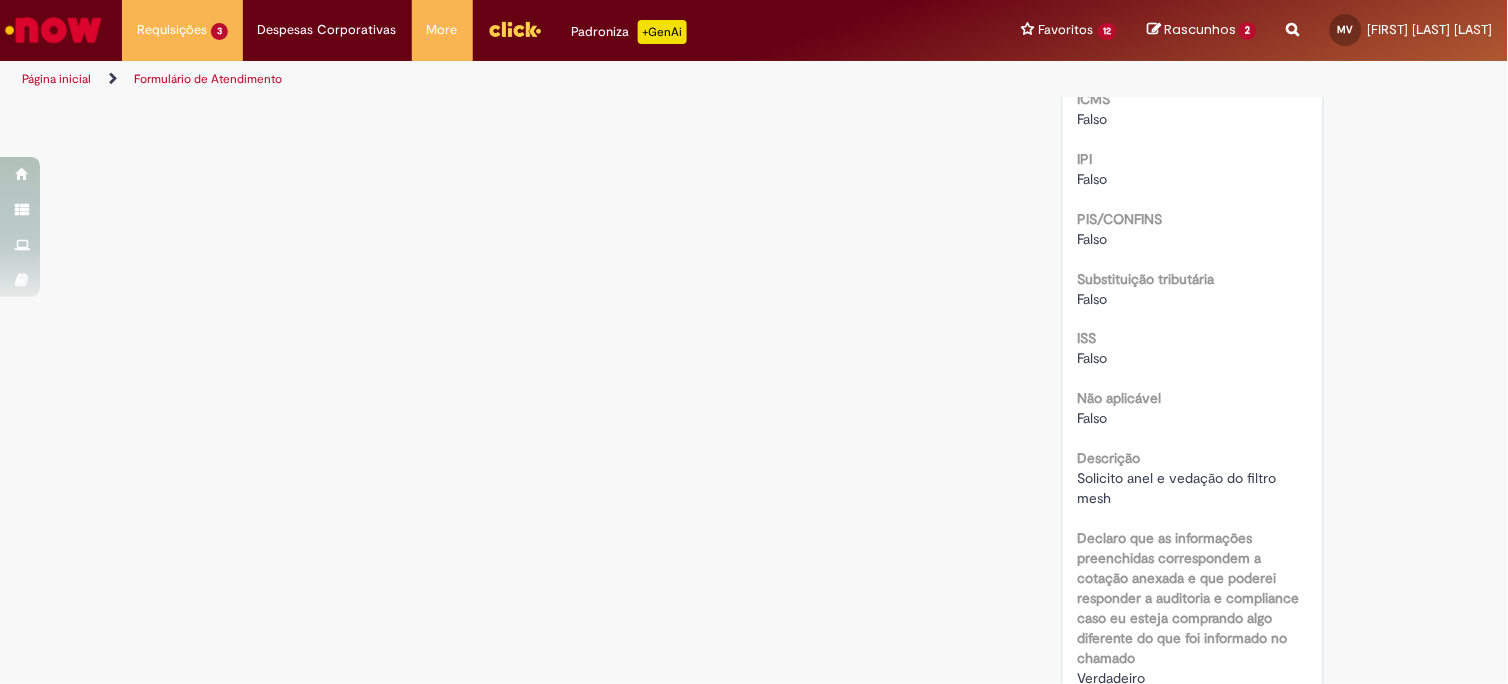 scroll, scrollTop: 2666, scrollLeft: 0, axis: vertical 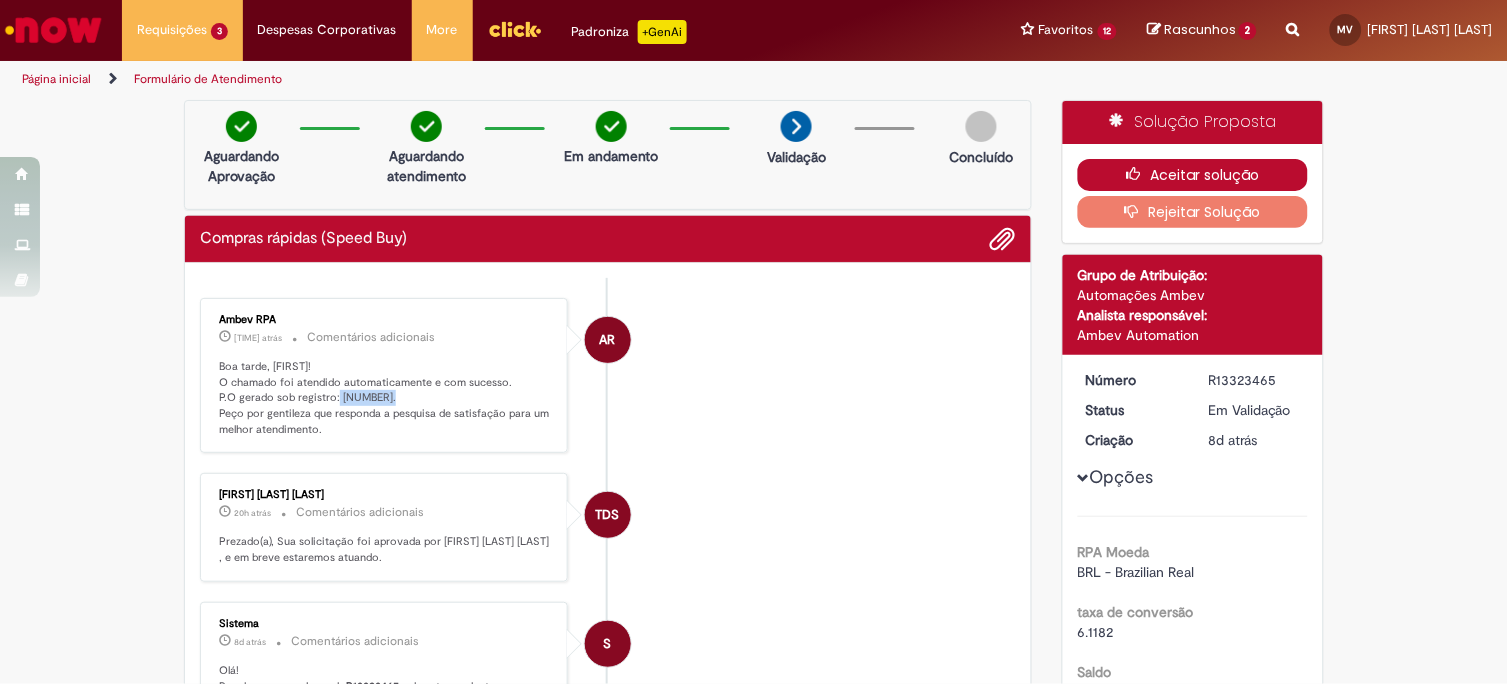 click on "Aceitar solução" at bounding box center (1193, 175) 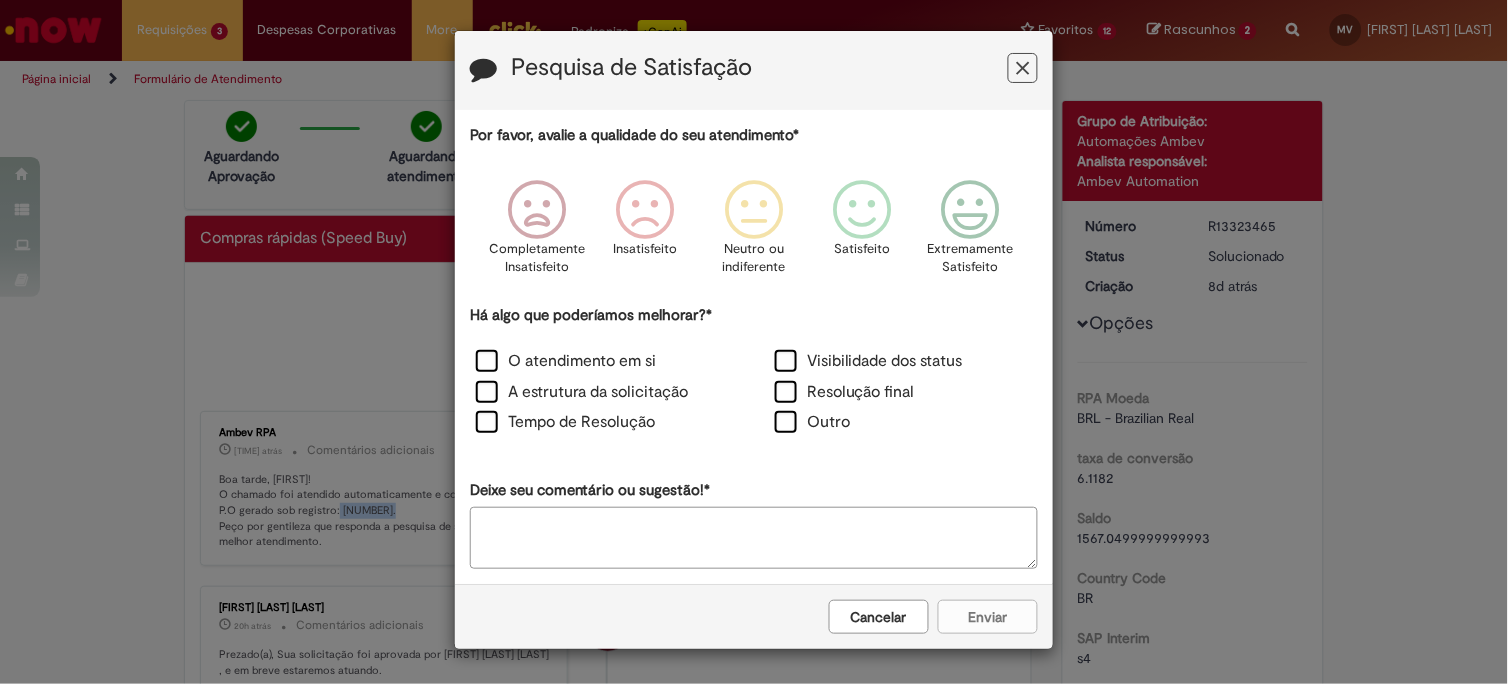 click at bounding box center (1023, 68) 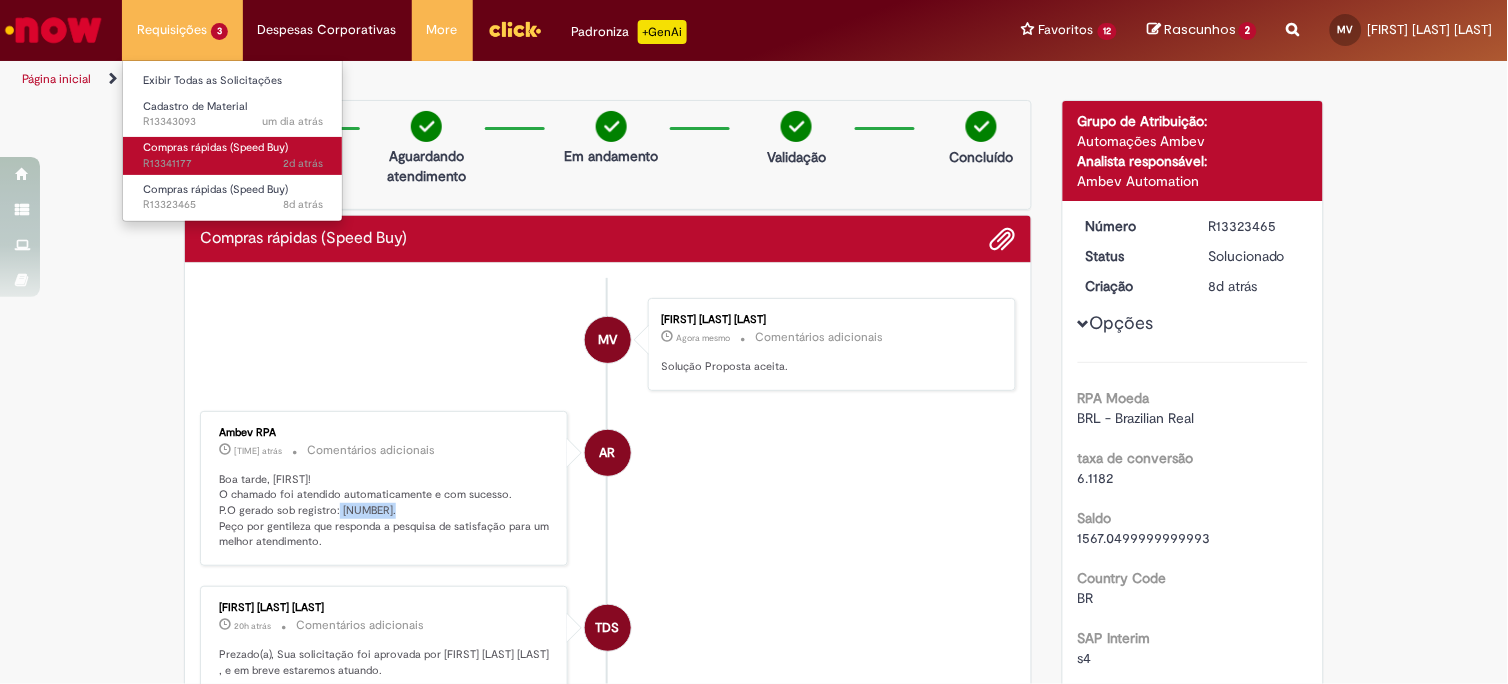 click on "Compras rápidas (Speed Buy)" at bounding box center (215, 147) 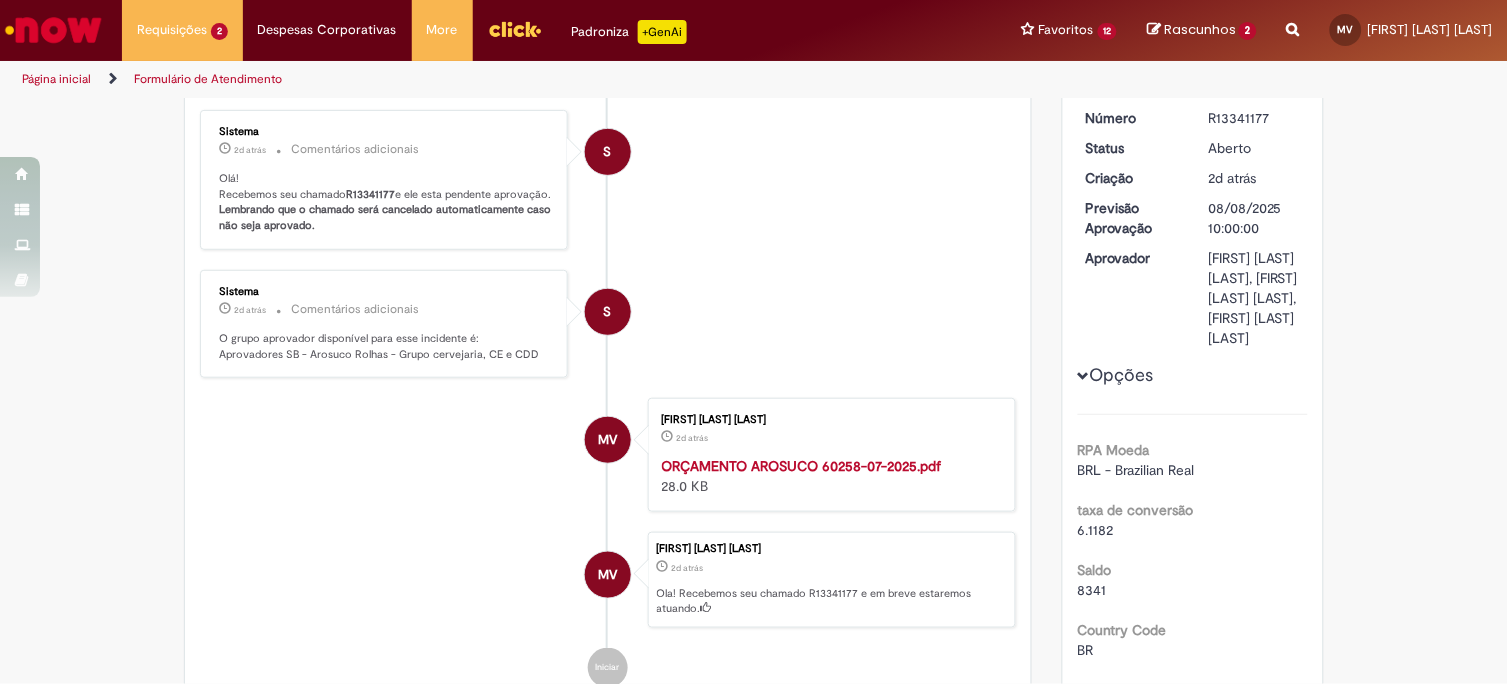 scroll, scrollTop: 0, scrollLeft: 0, axis: both 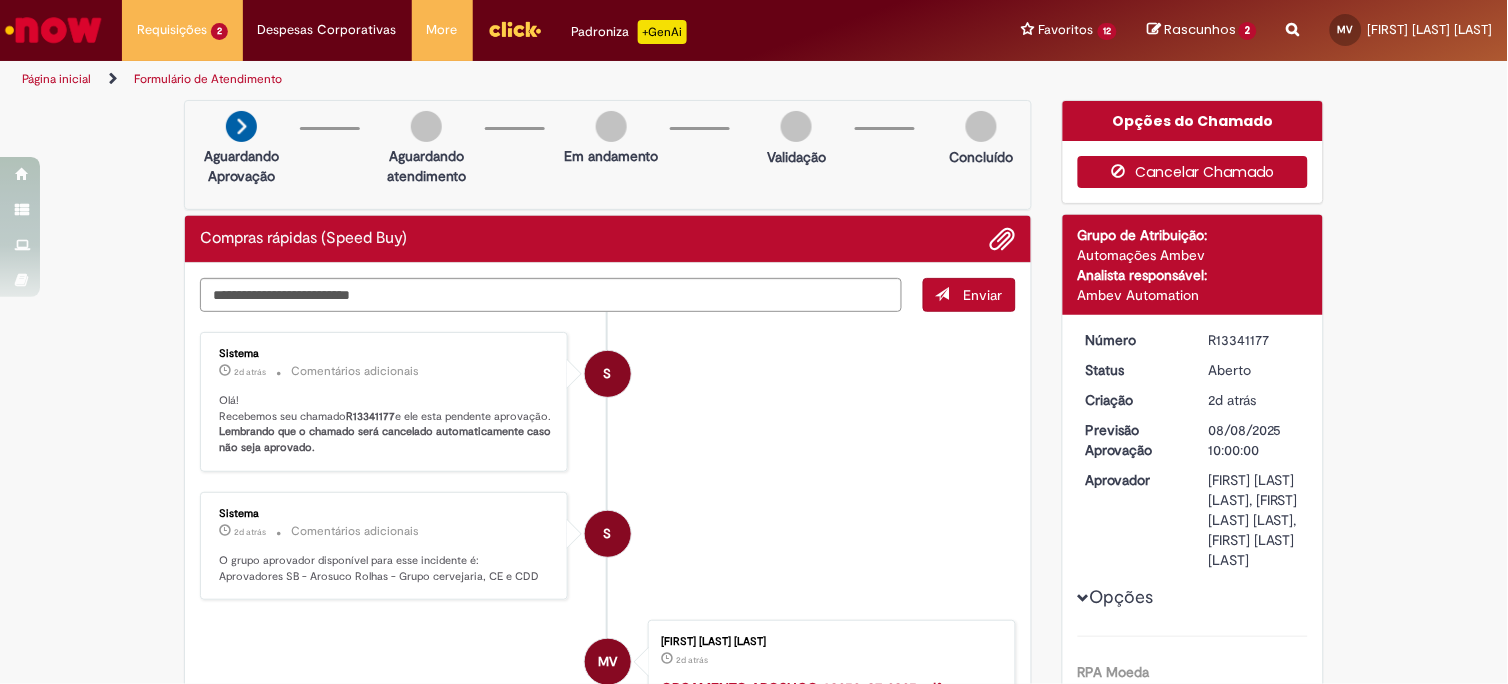 click on "Cancelar Chamado" at bounding box center [1193, 172] 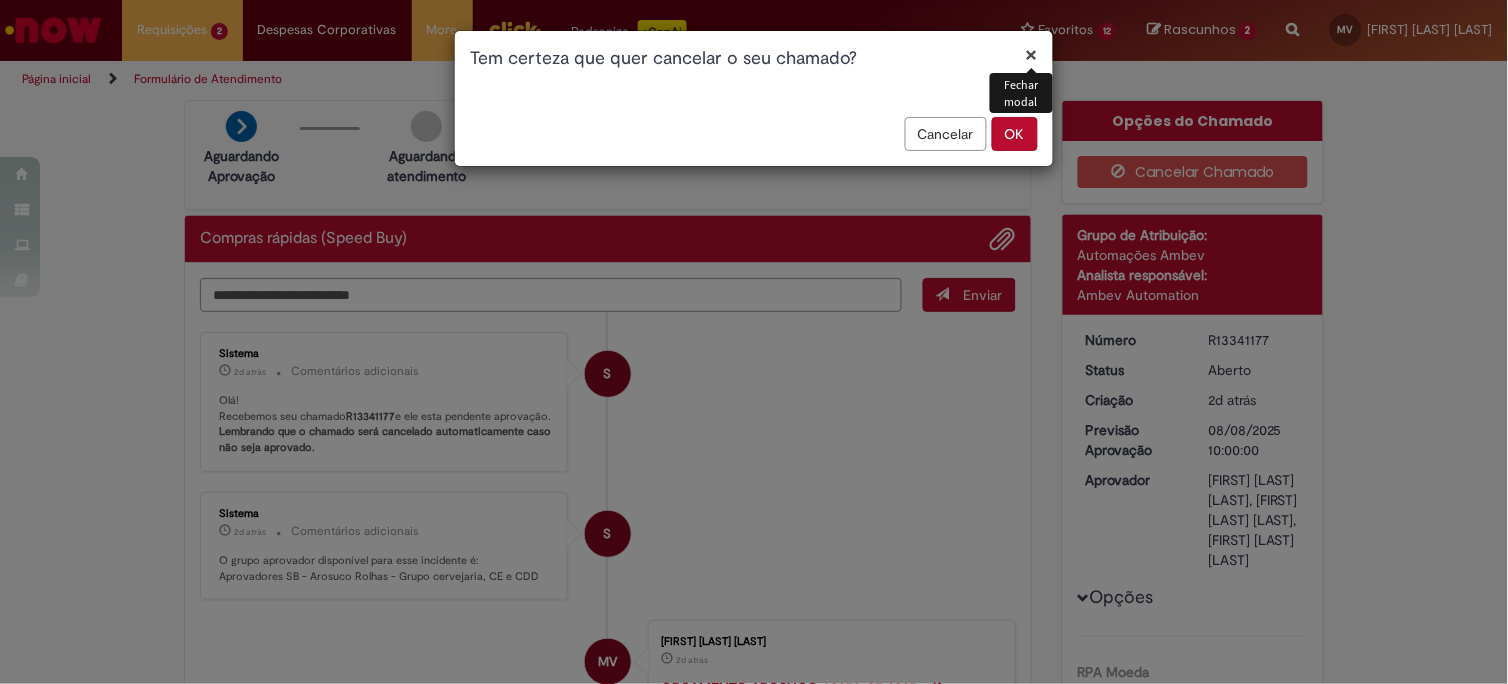click on "OK" at bounding box center (1015, 134) 